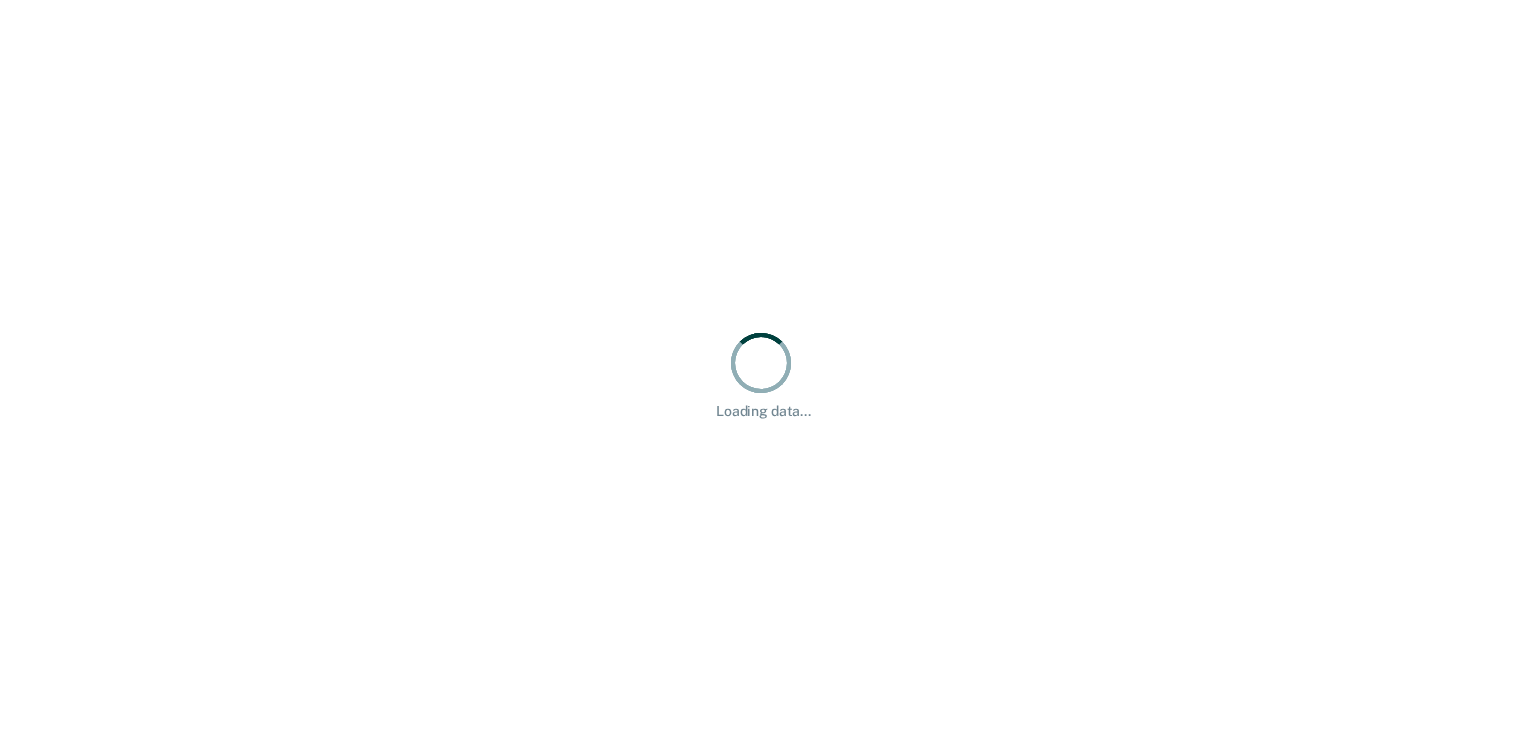 scroll, scrollTop: 0, scrollLeft: 0, axis: both 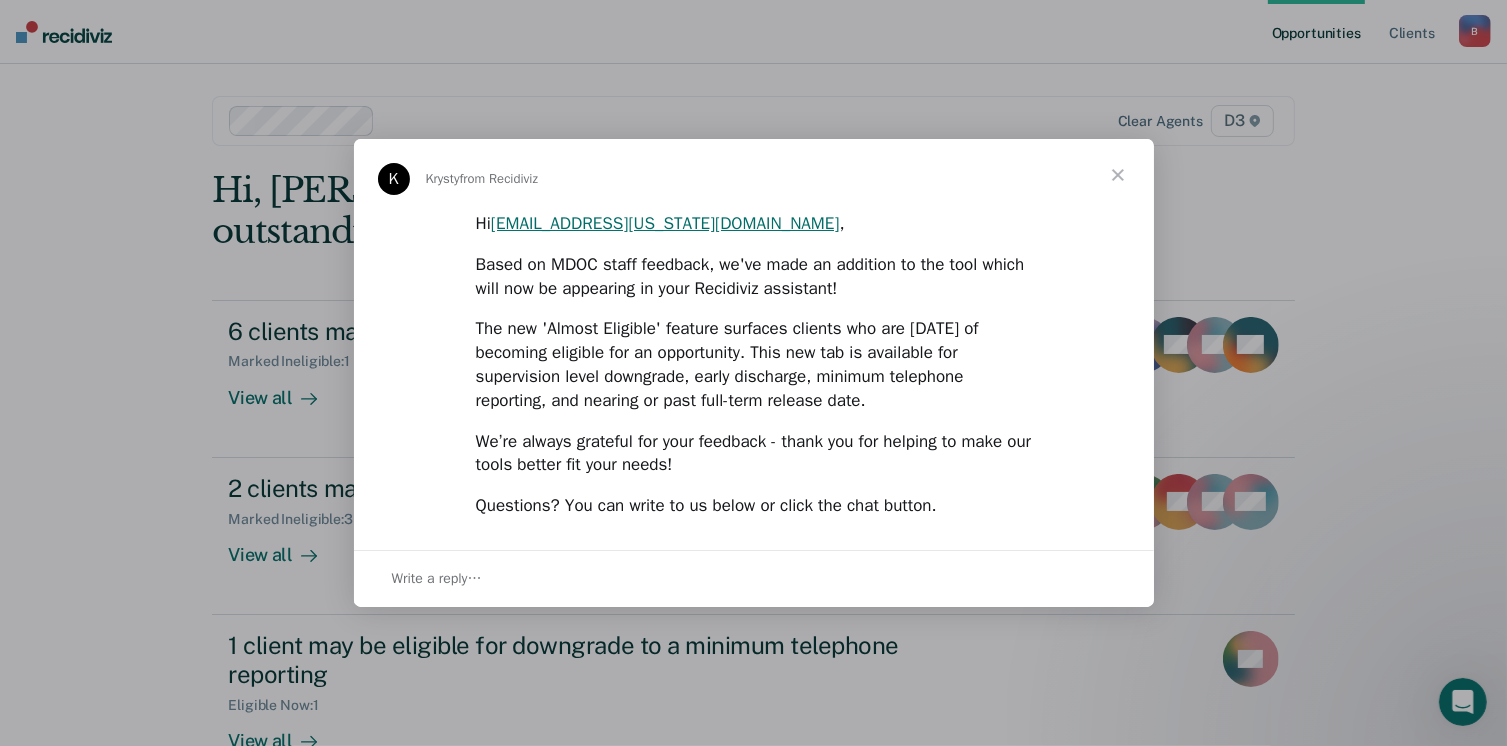 click at bounding box center [1118, 175] 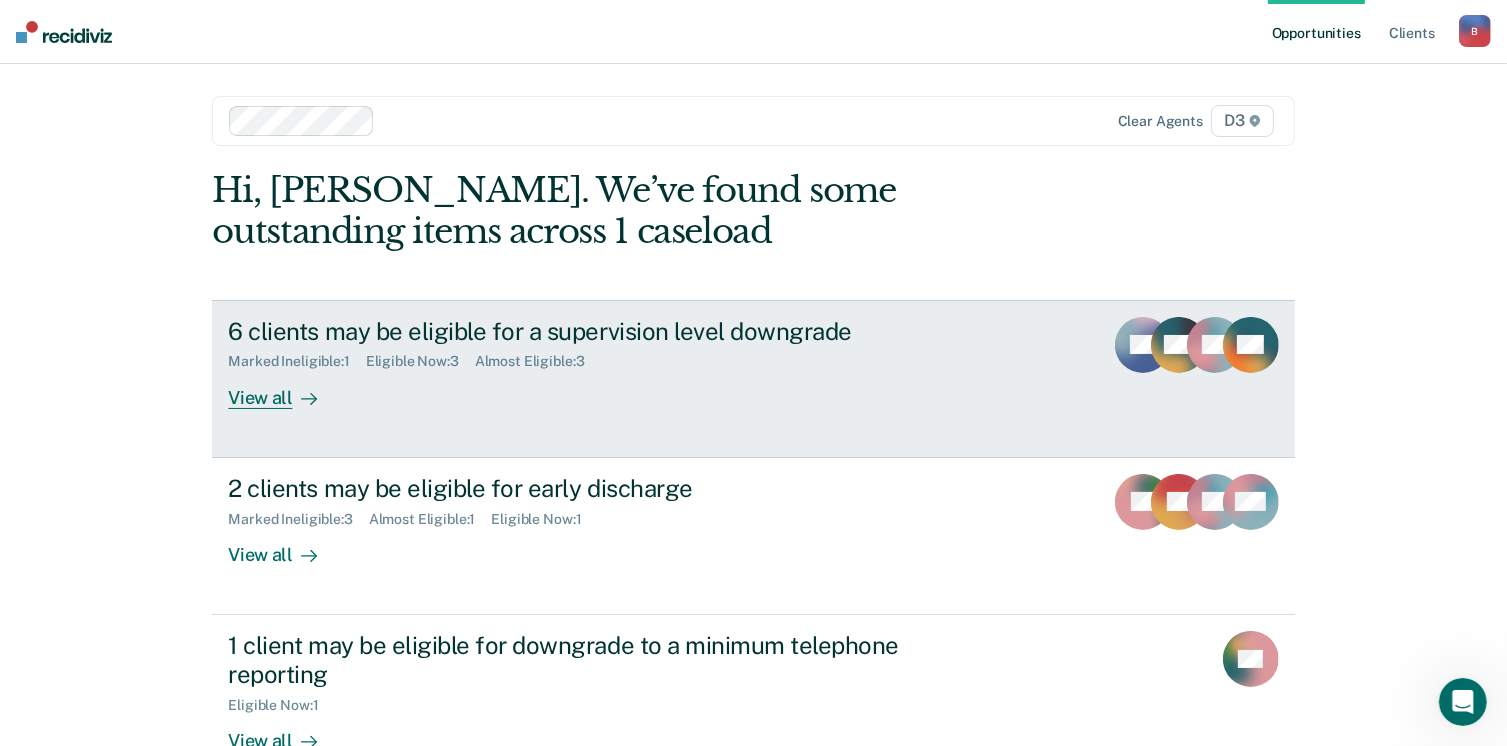 click on "View all" at bounding box center [284, 389] 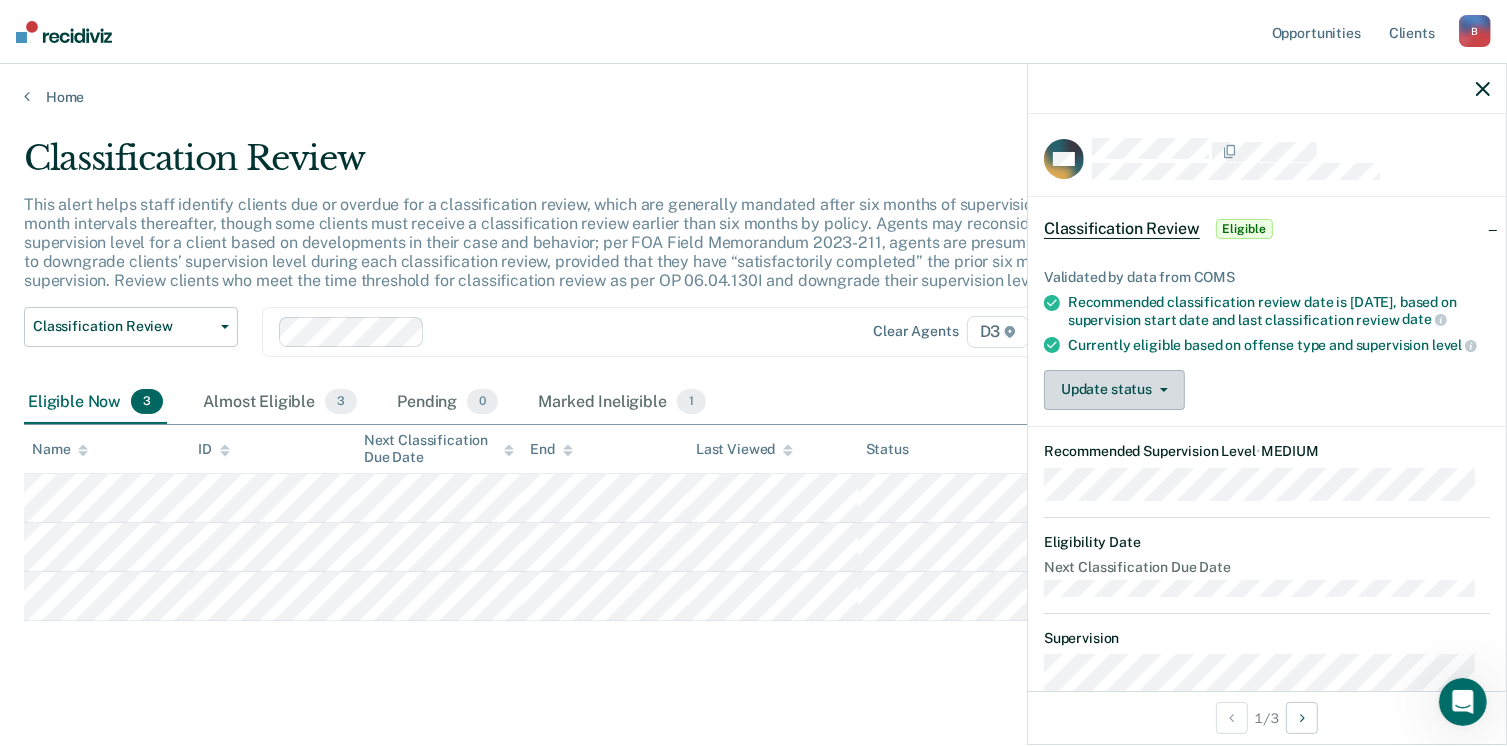 click on "Update status" at bounding box center [1114, 390] 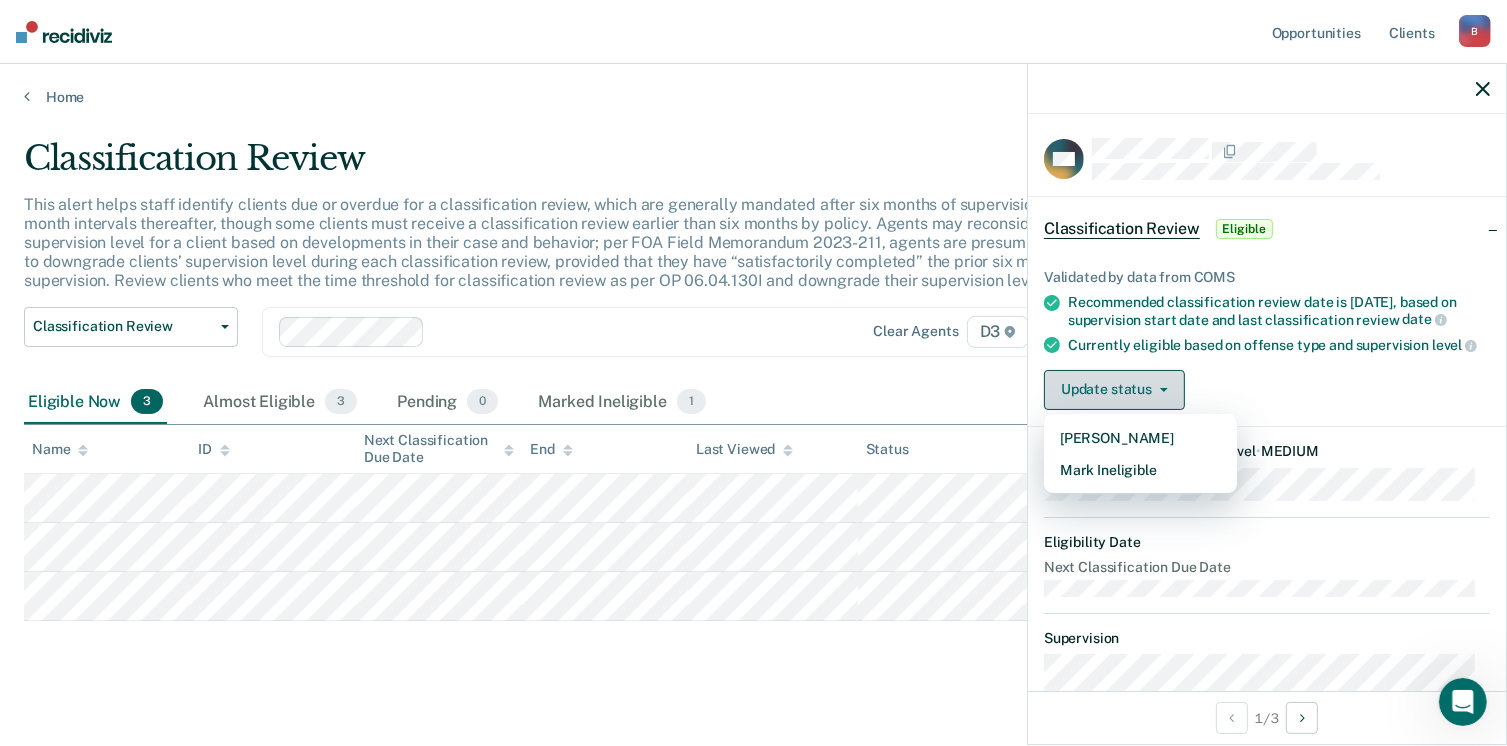 click on "Update status" at bounding box center [1114, 390] 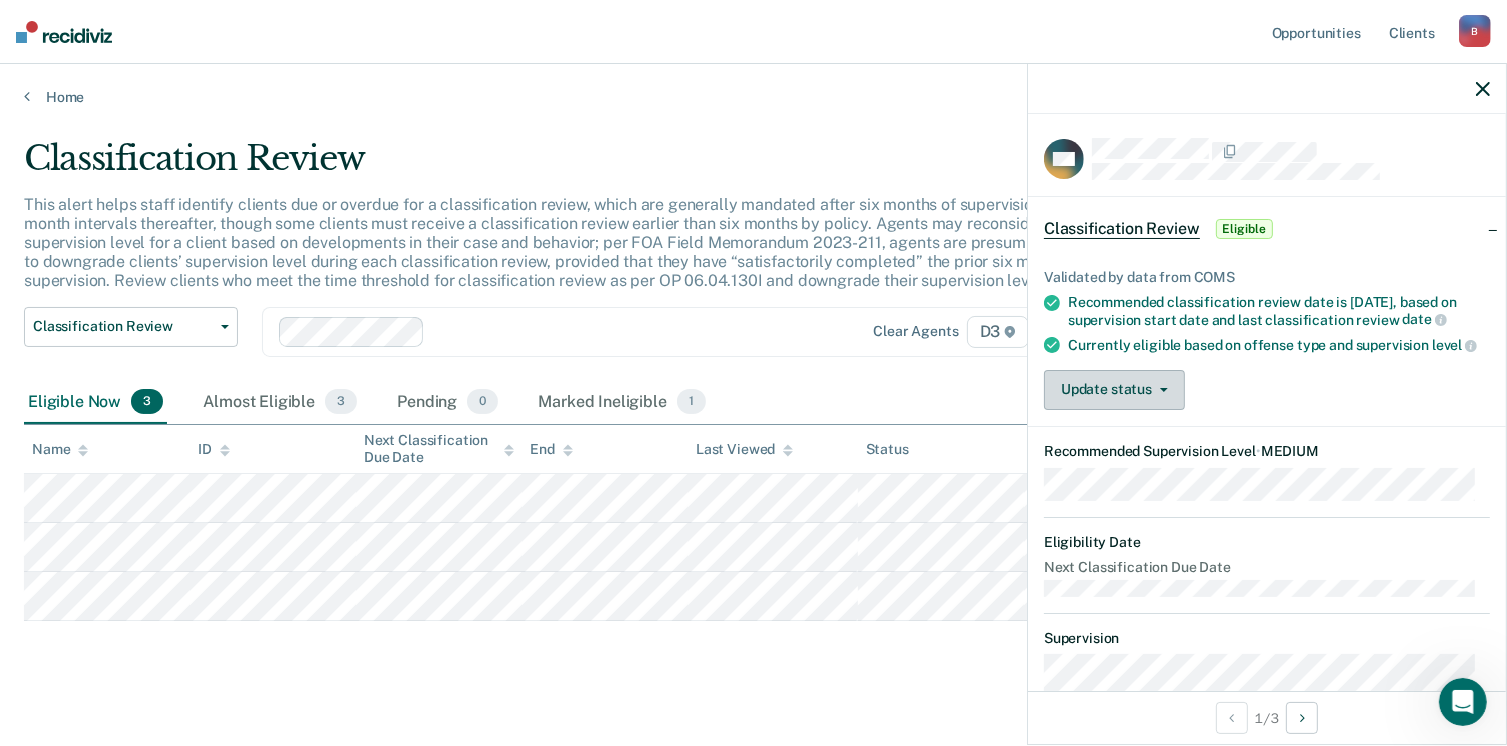 click on "Update status" at bounding box center (1114, 390) 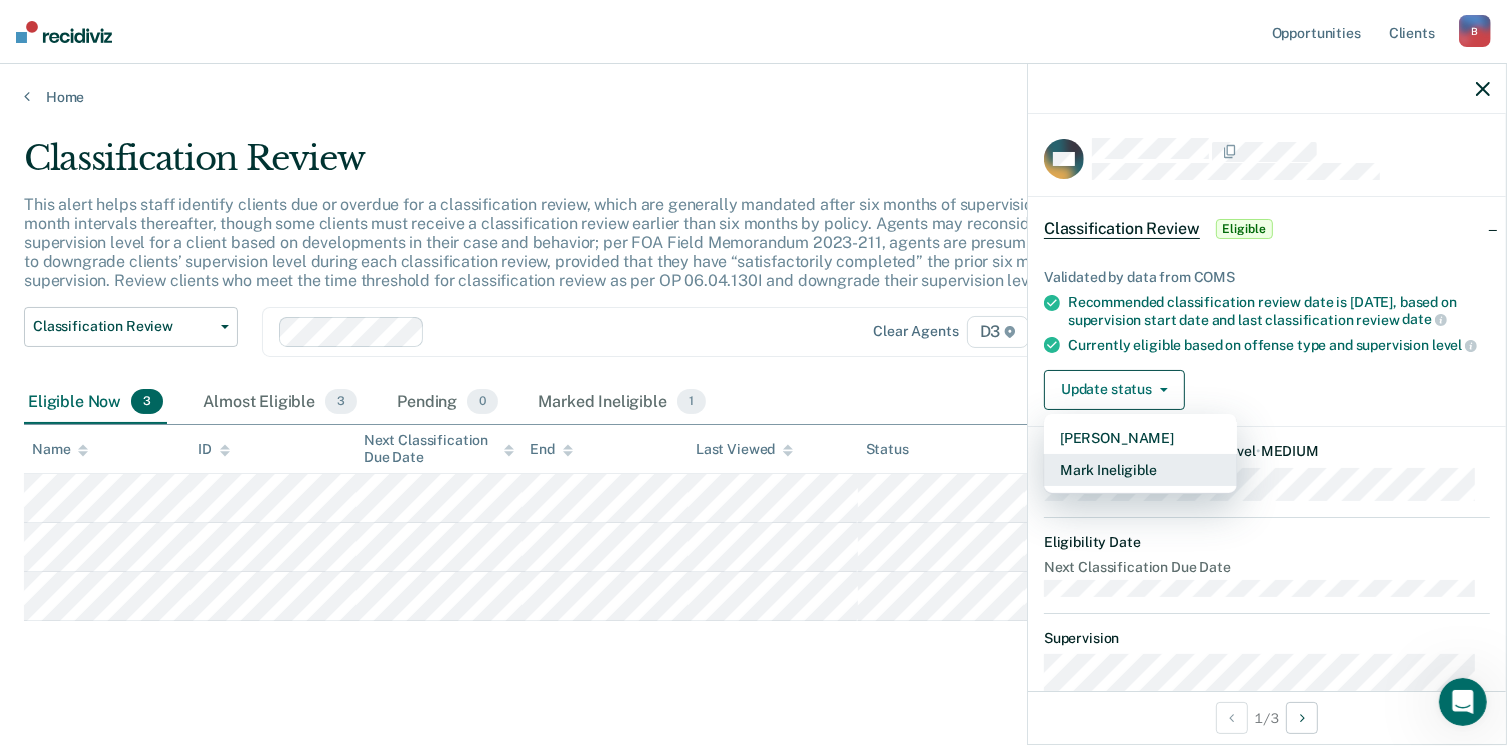 click on "Mark Ineligible" at bounding box center [1140, 470] 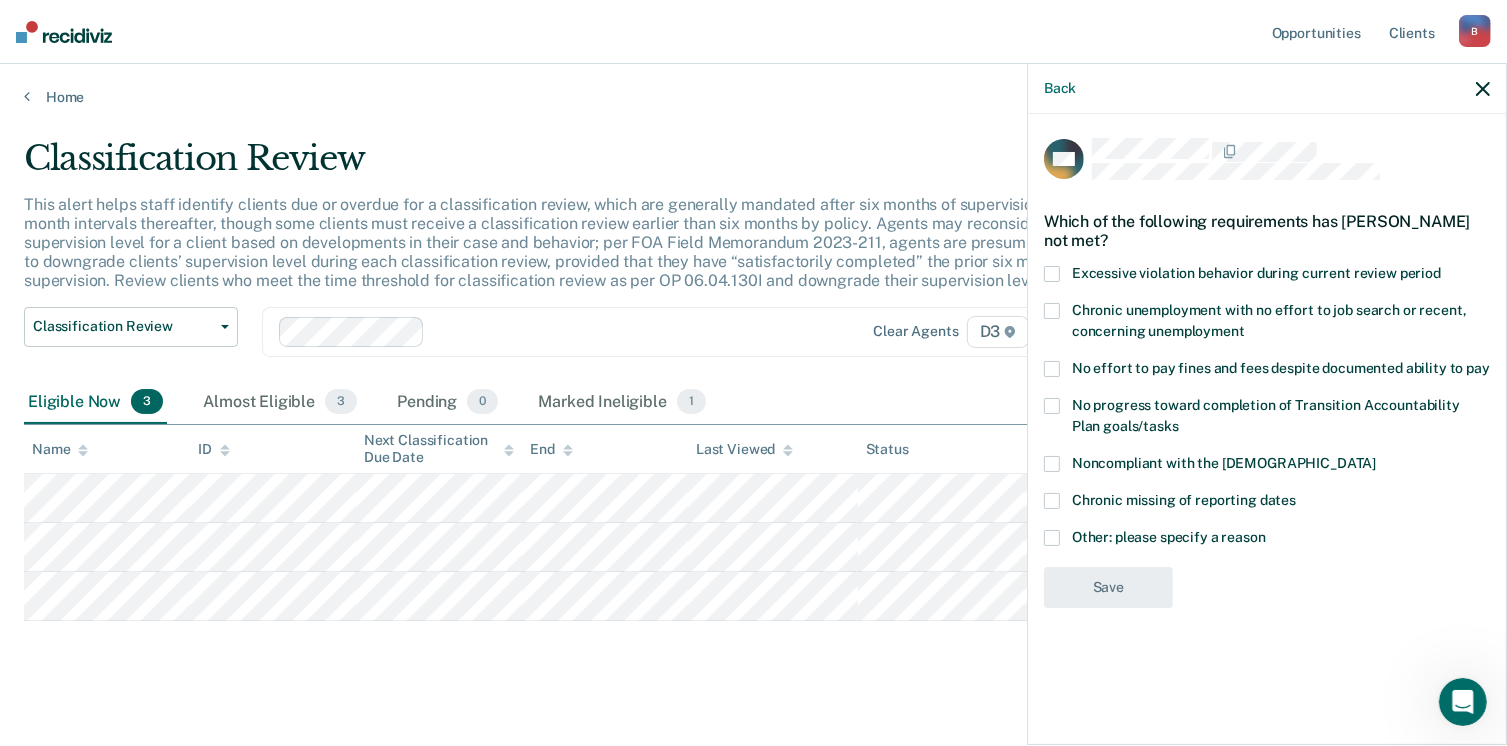 click at bounding box center (1052, 538) 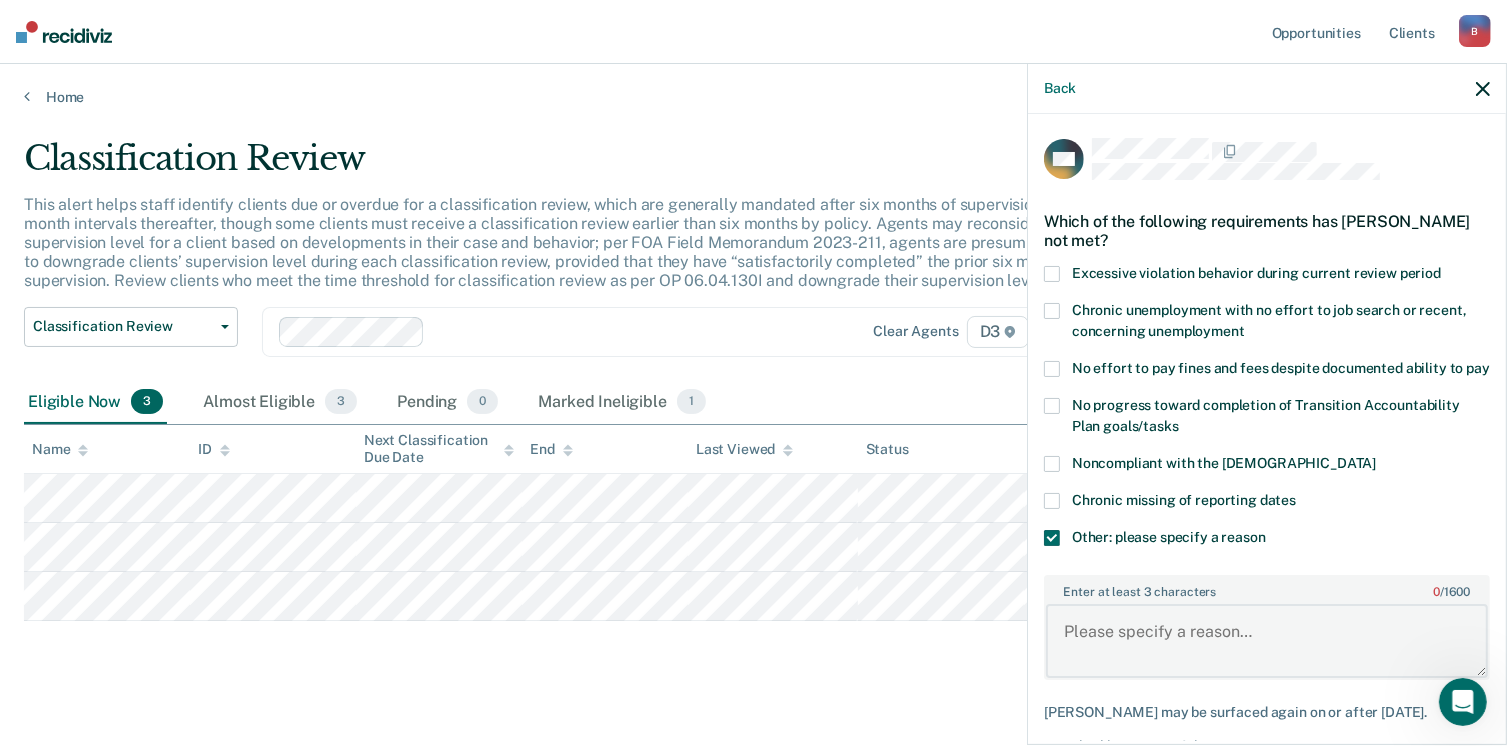 click on "Enter at least 3 characters 0  /  1600" at bounding box center (1267, 641) 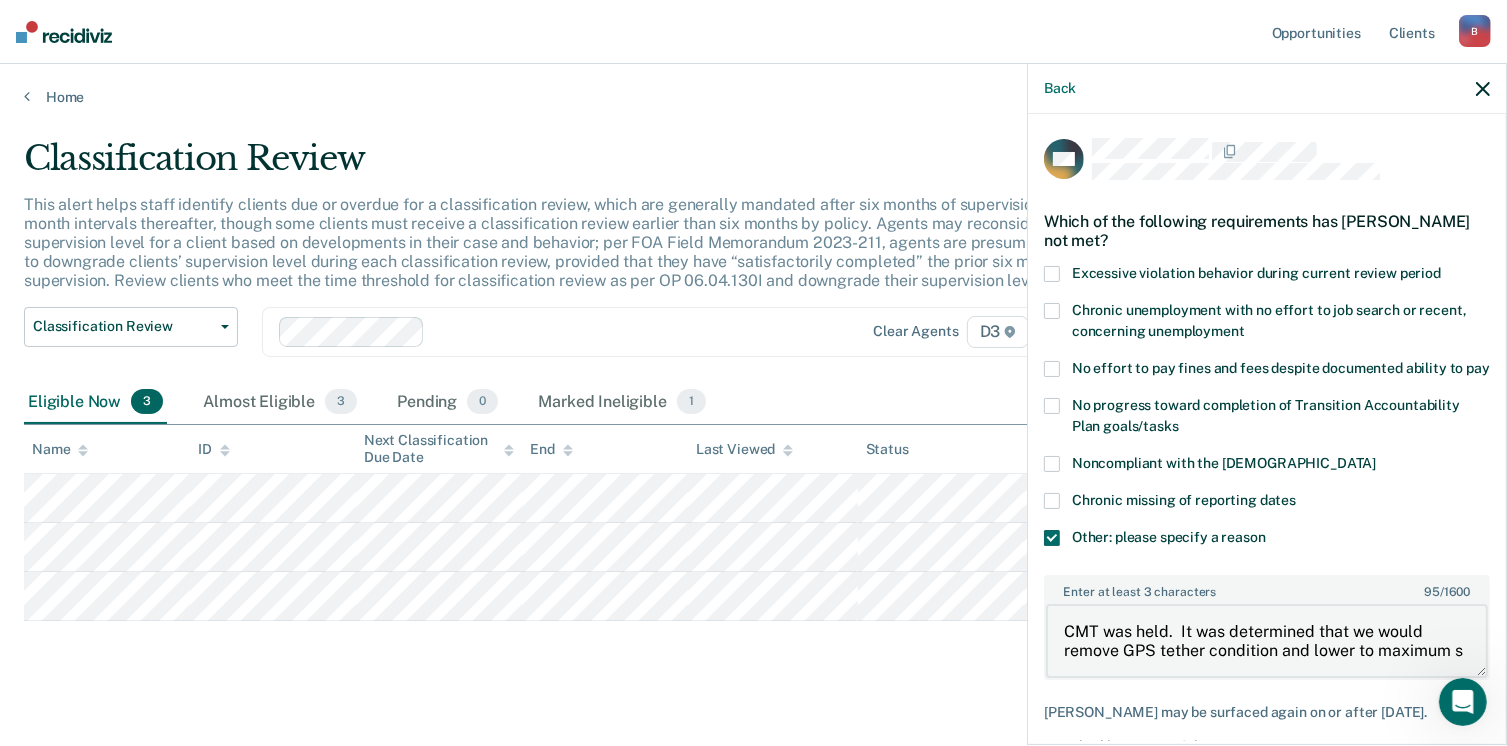 scroll, scrollTop: 4, scrollLeft: 0, axis: vertical 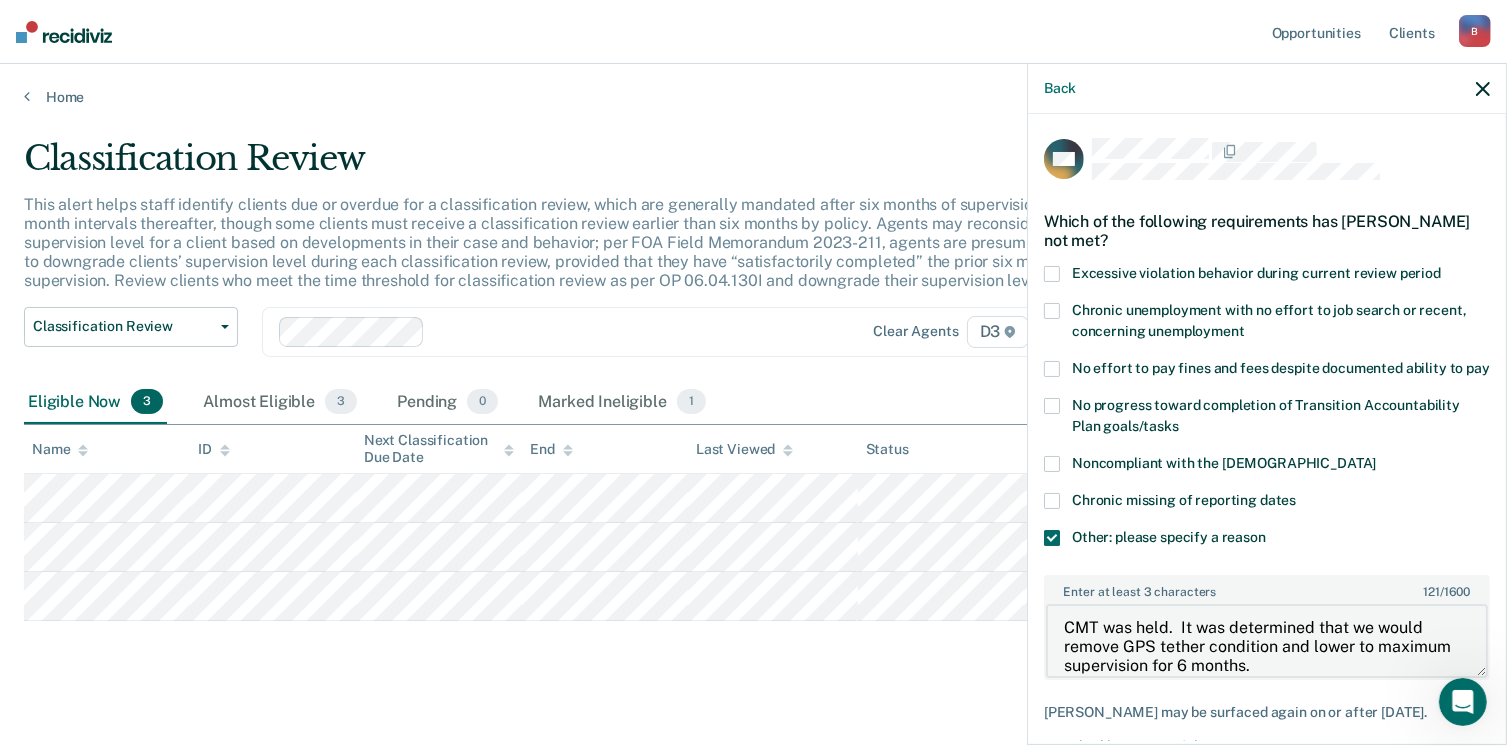 type on "CMT was held.  It was determined that we would remove GPS tether condition and lower to maximum supervision for 6 months." 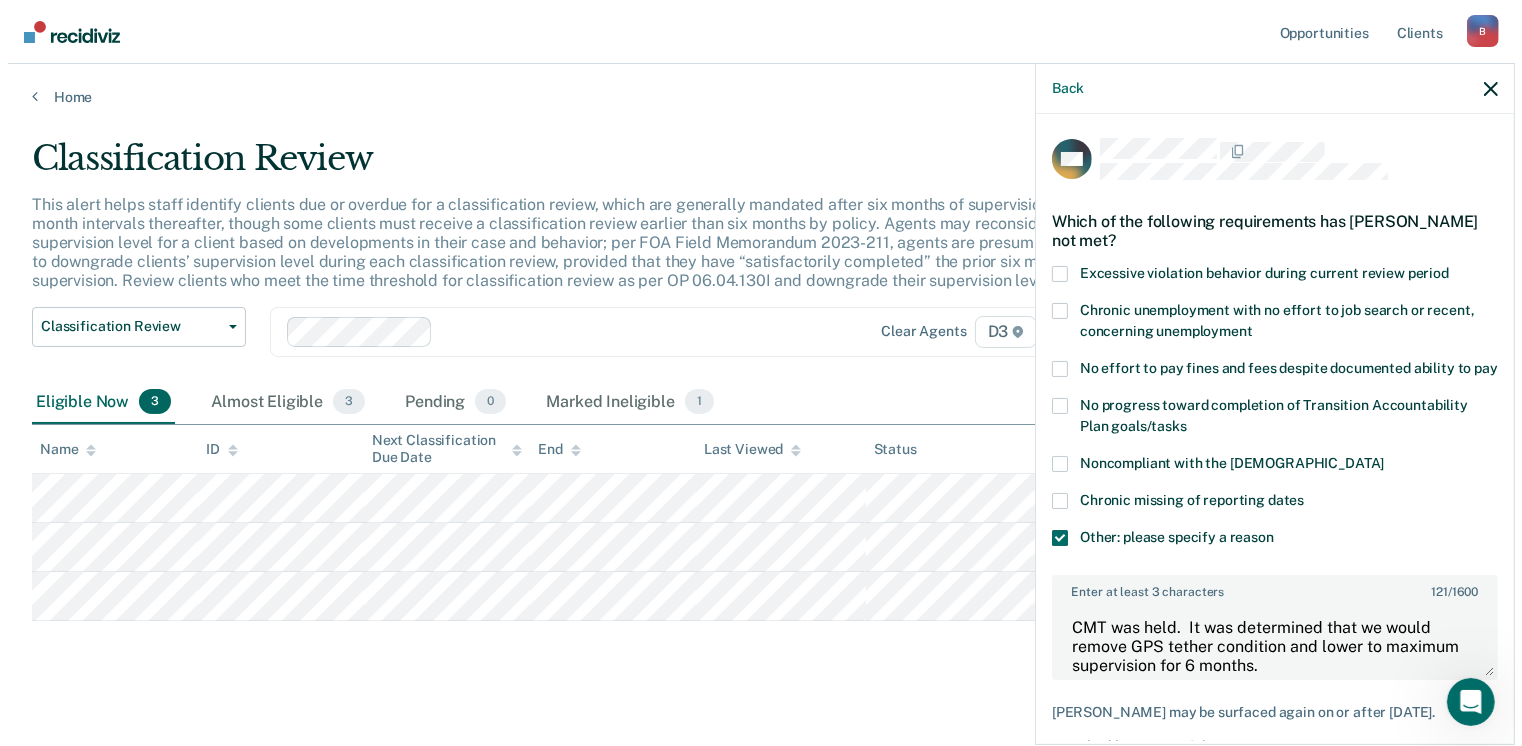 scroll, scrollTop: 123, scrollLeft: 0, axis: vertical 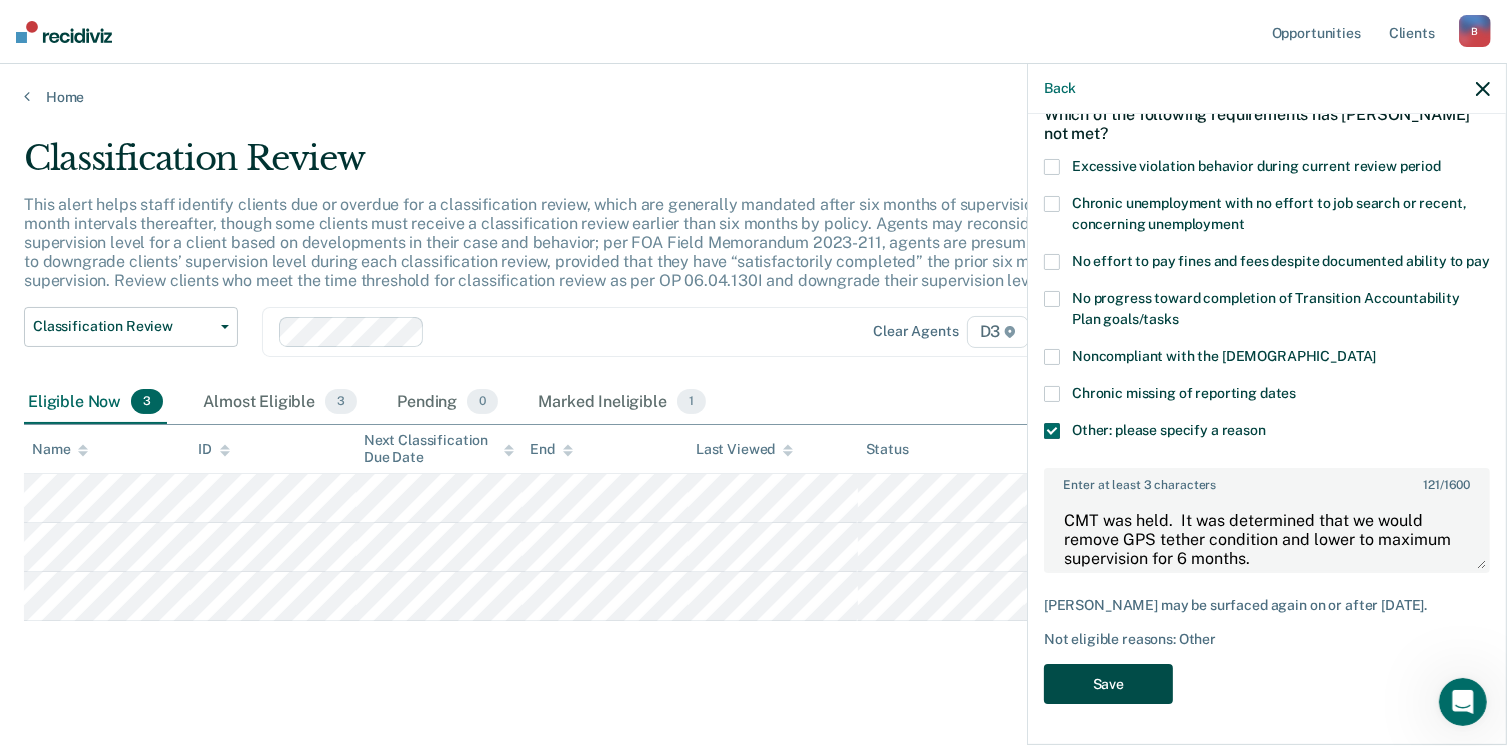 click on "Save" at bounding box center [1108, 684] 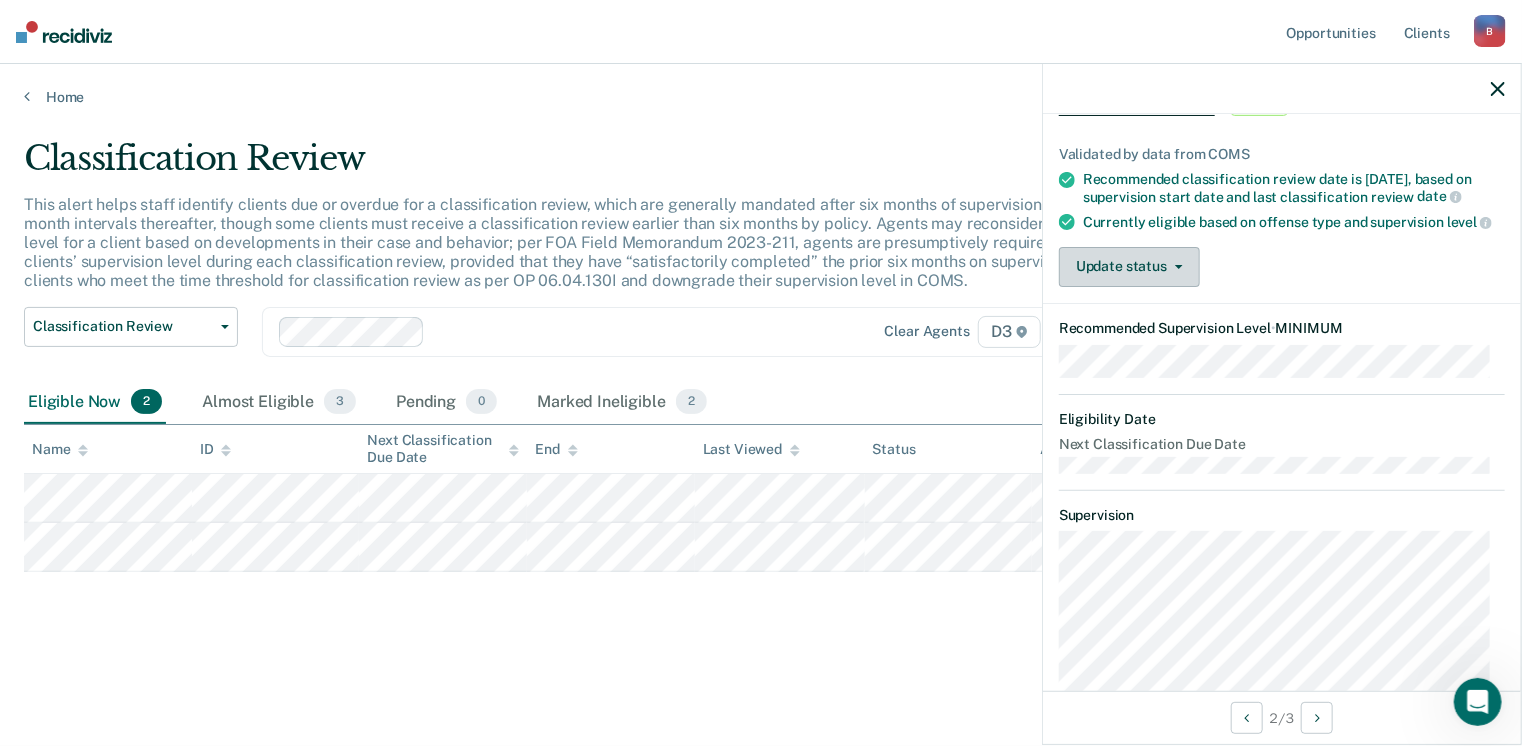 click on "Update status" at bounding box center [1129, 267] 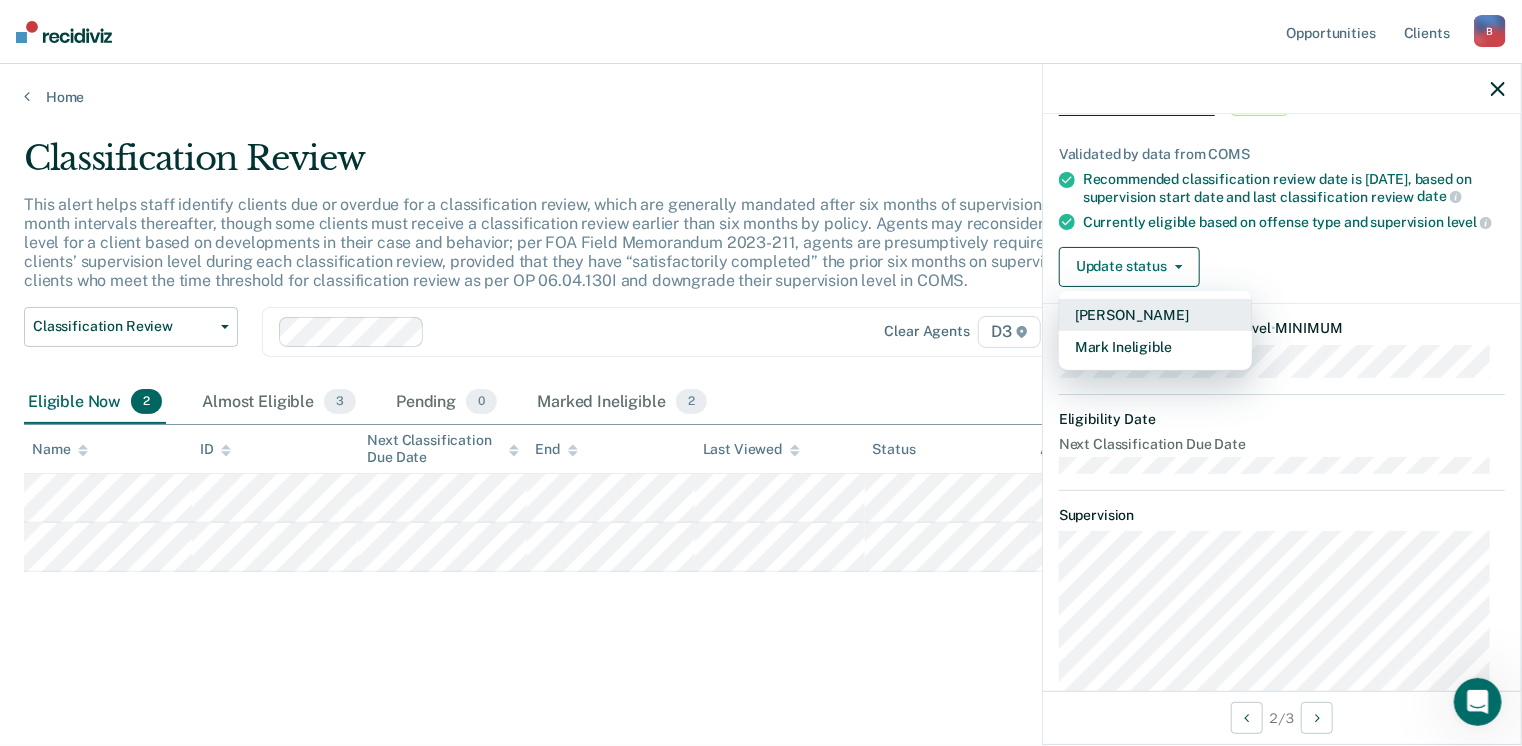 click on "Mark Pending" at bounding box center [1155, 315] 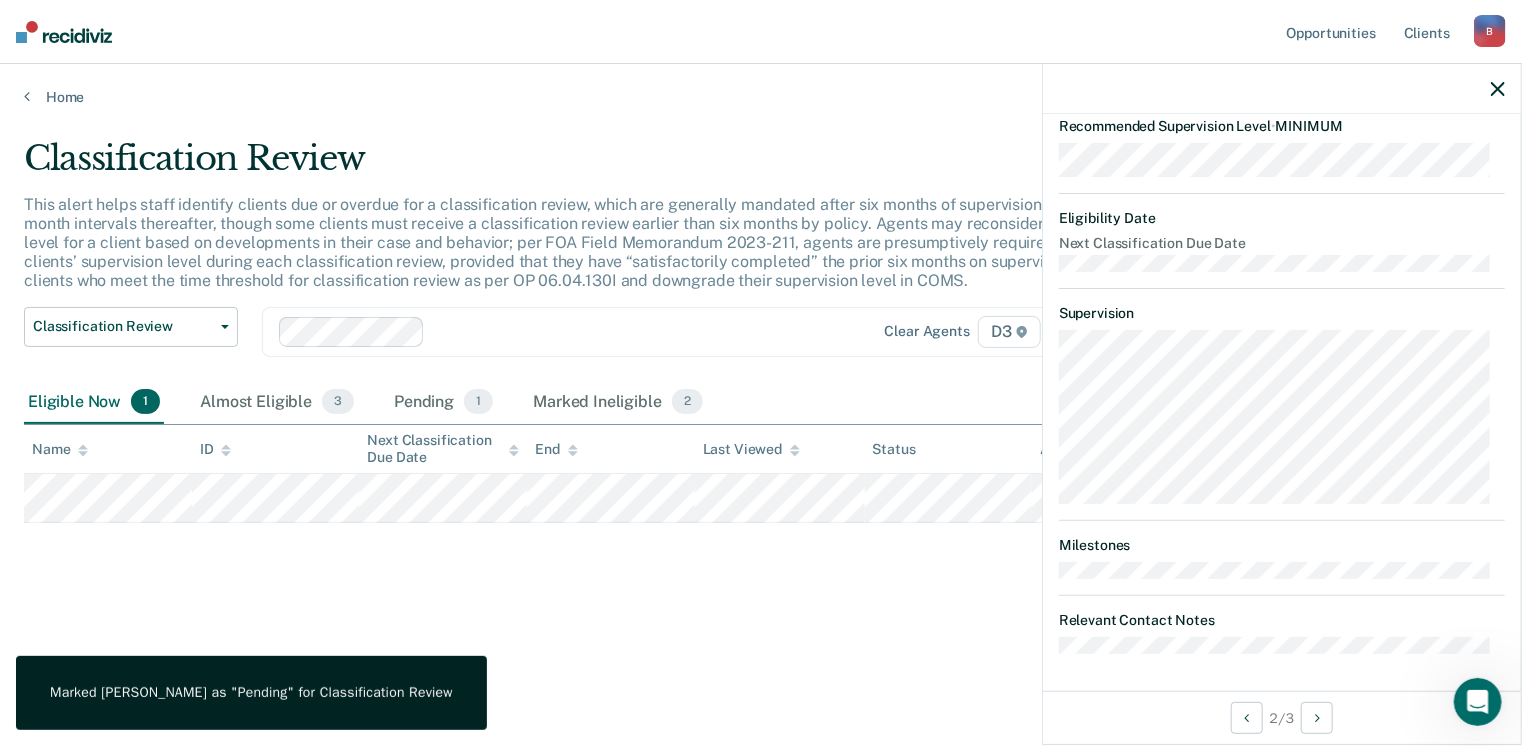scroll, scrollTop: 435, scrollLeft: 0, axis: vertical 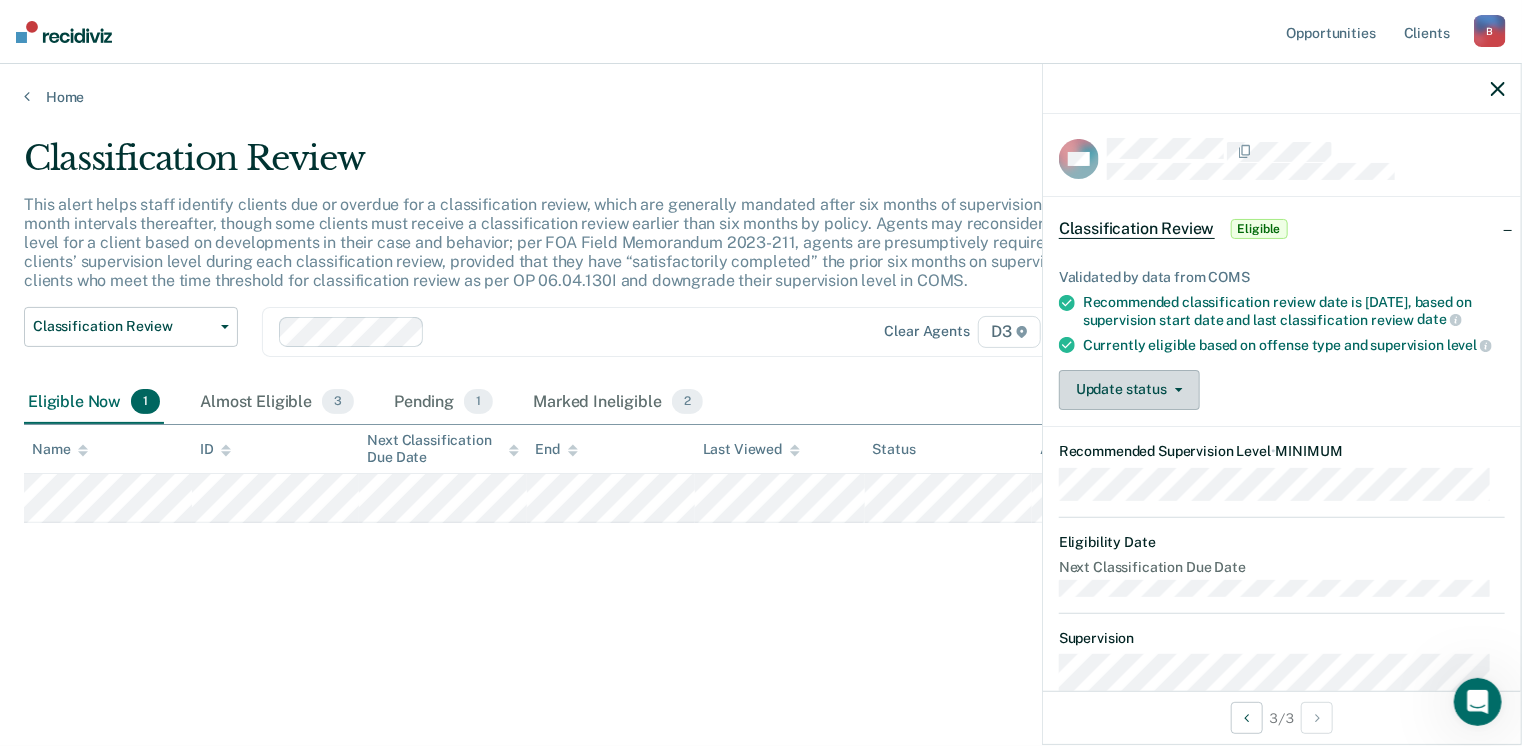 click on "Update status" at bounding box center [1129, 390] 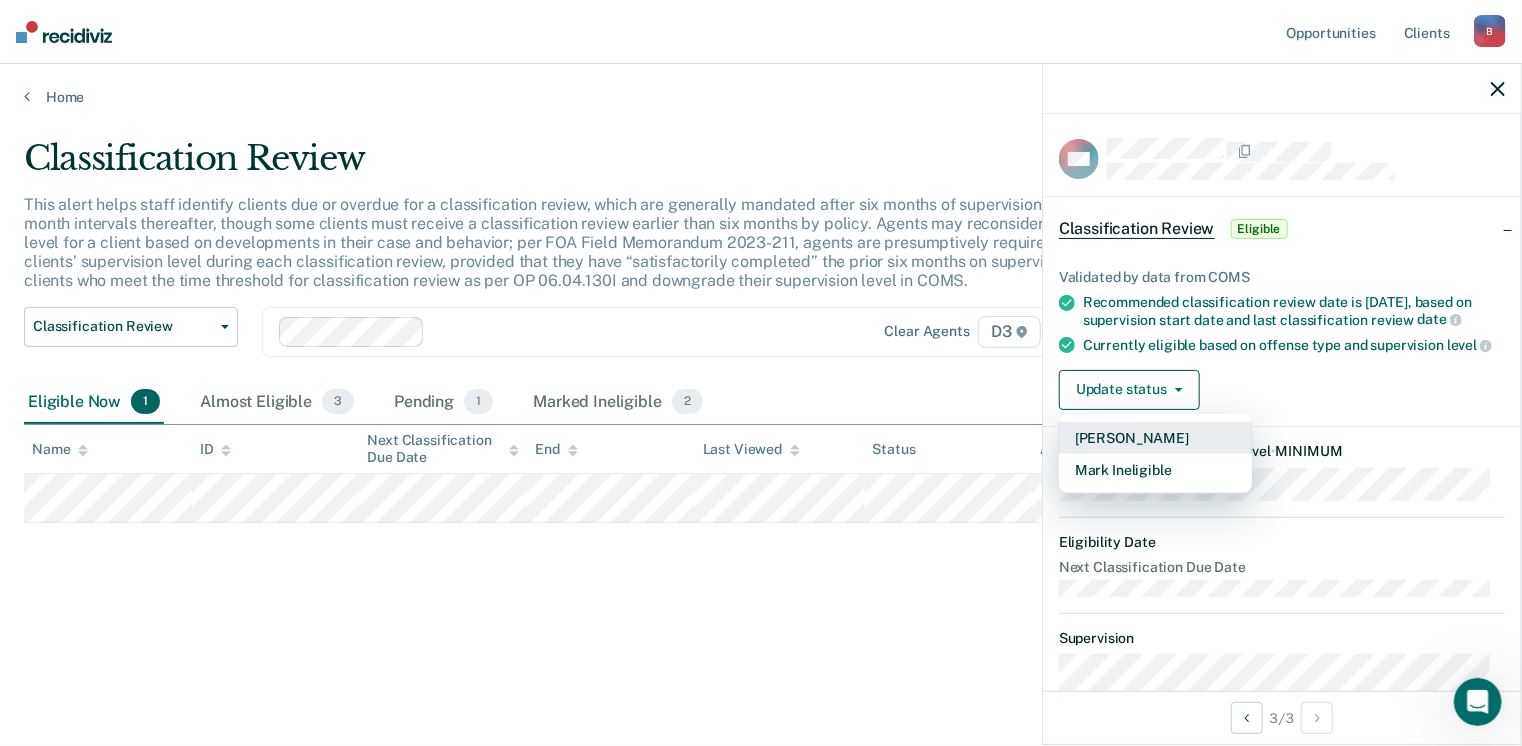 click on "Mark Pending" at bounding box center [1155, 438] 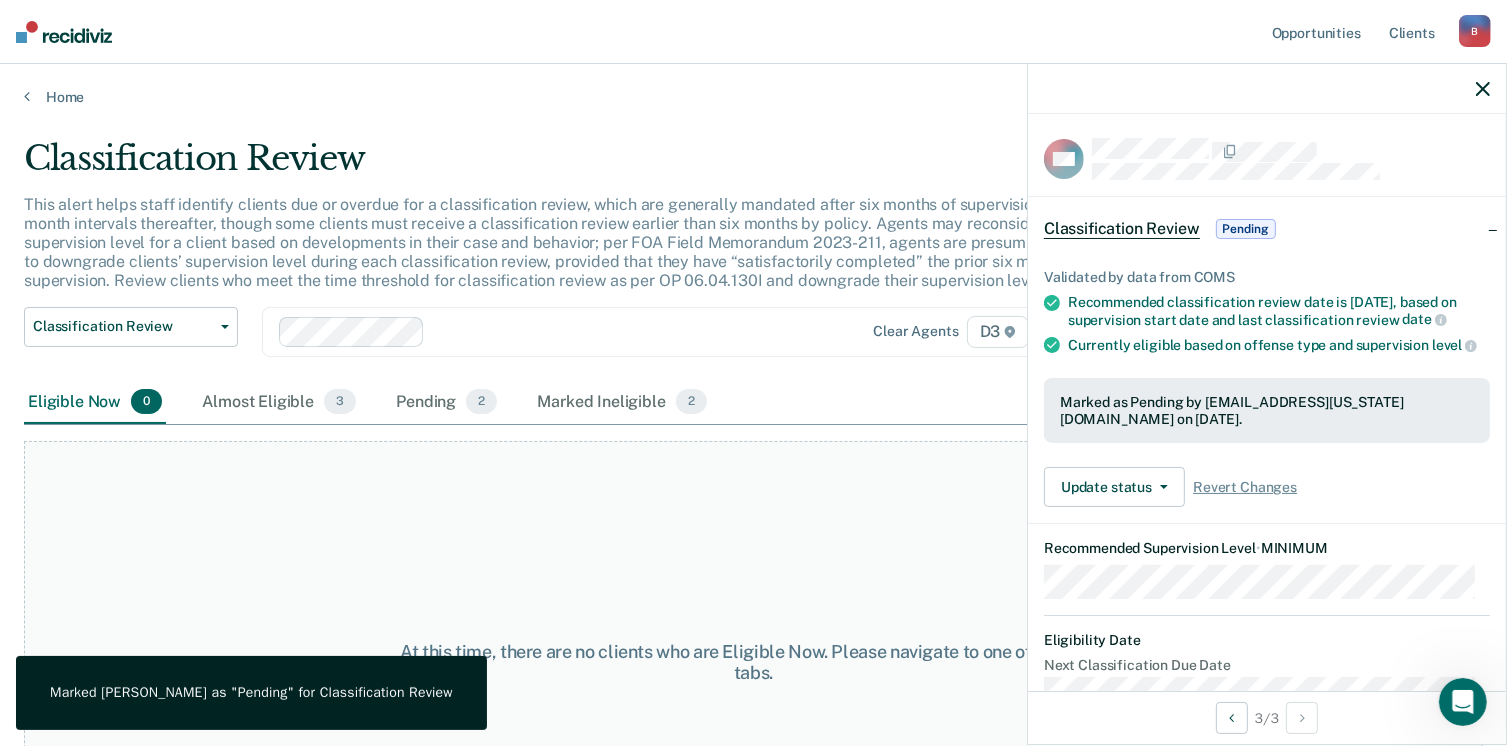 click 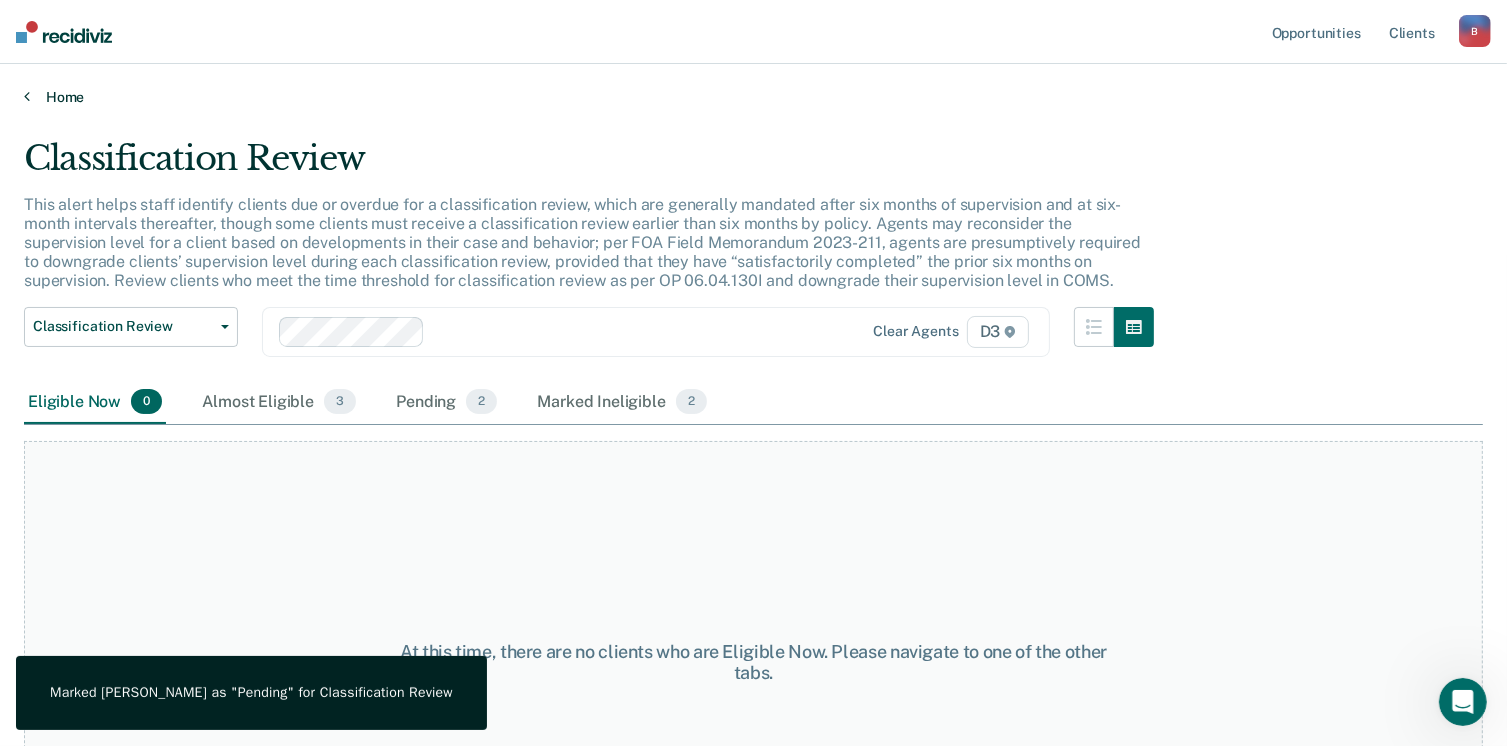 click on "Home" at bounding box center (753, 97) 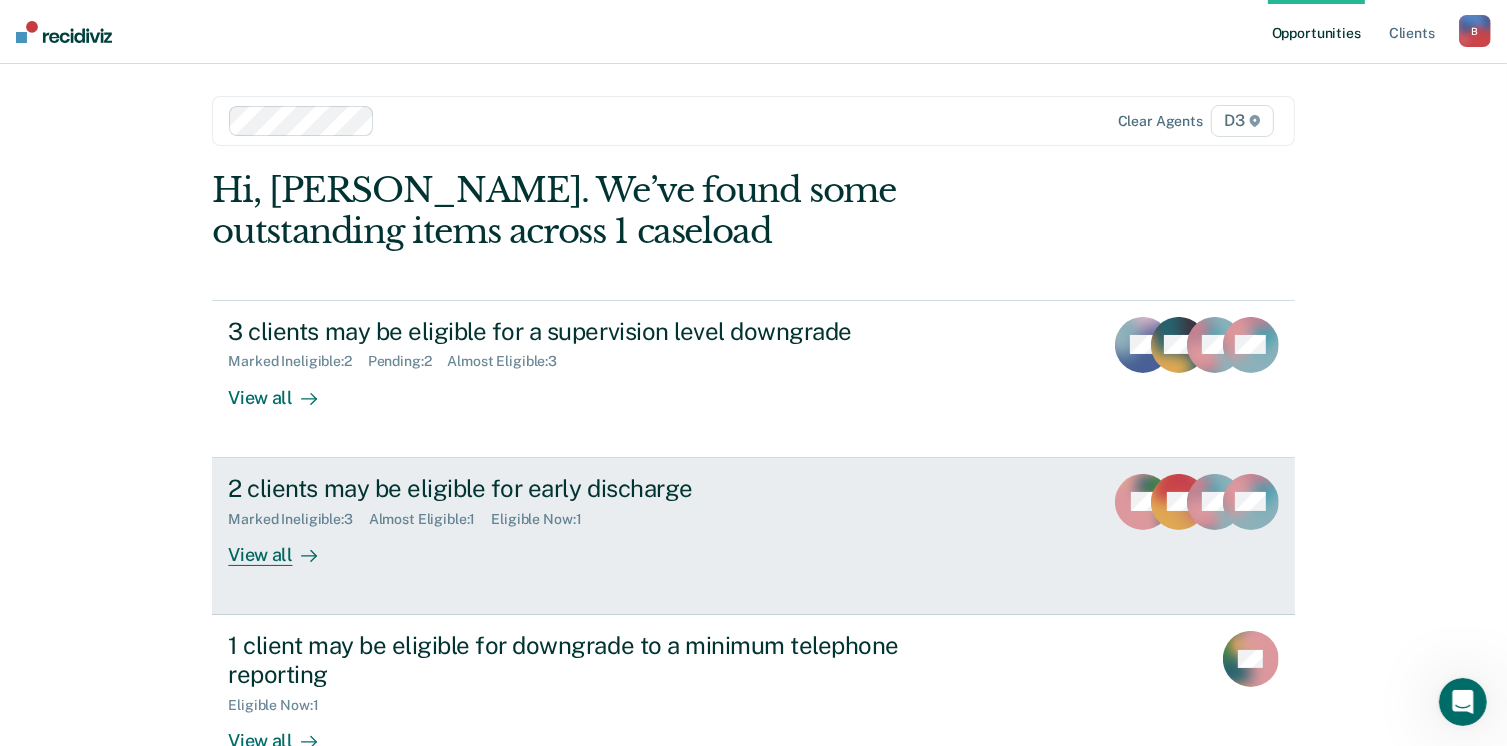 click on "2 clients may be eligible for early discharge" at bounding box center [579, 488] 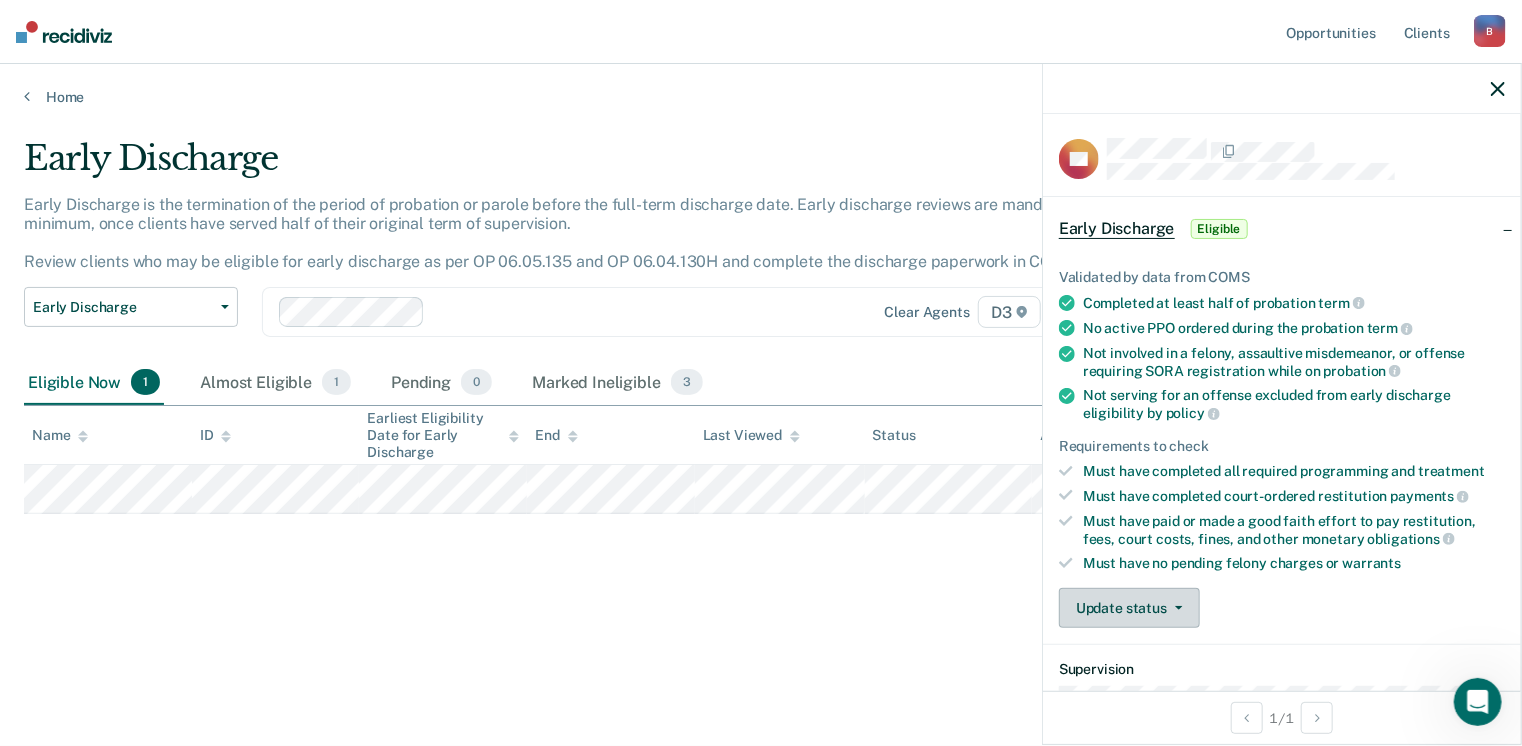 click on "Update status" at bounding box center [1129, 608] 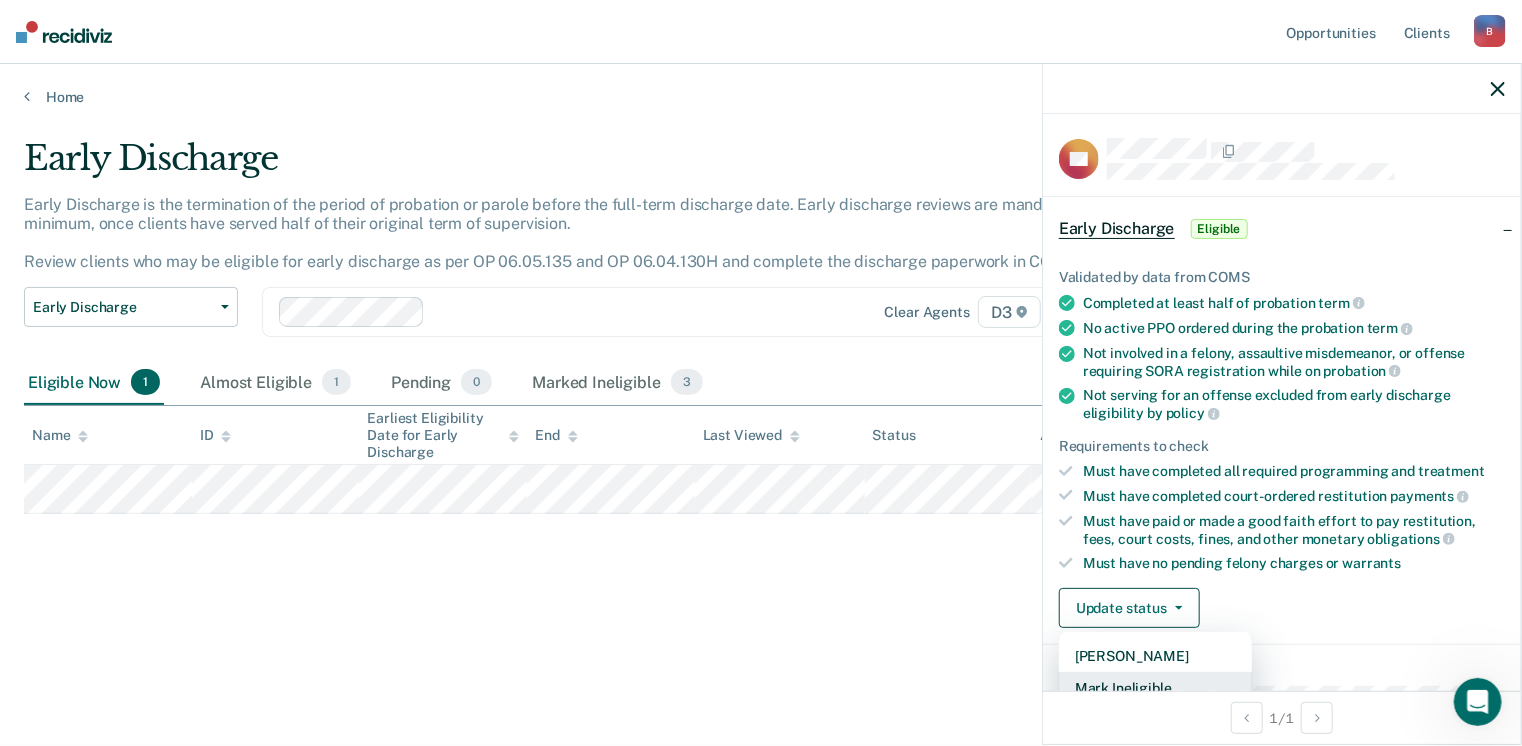 scroll, scrollTop: 5, scrollLeft: 0, axis: vertical 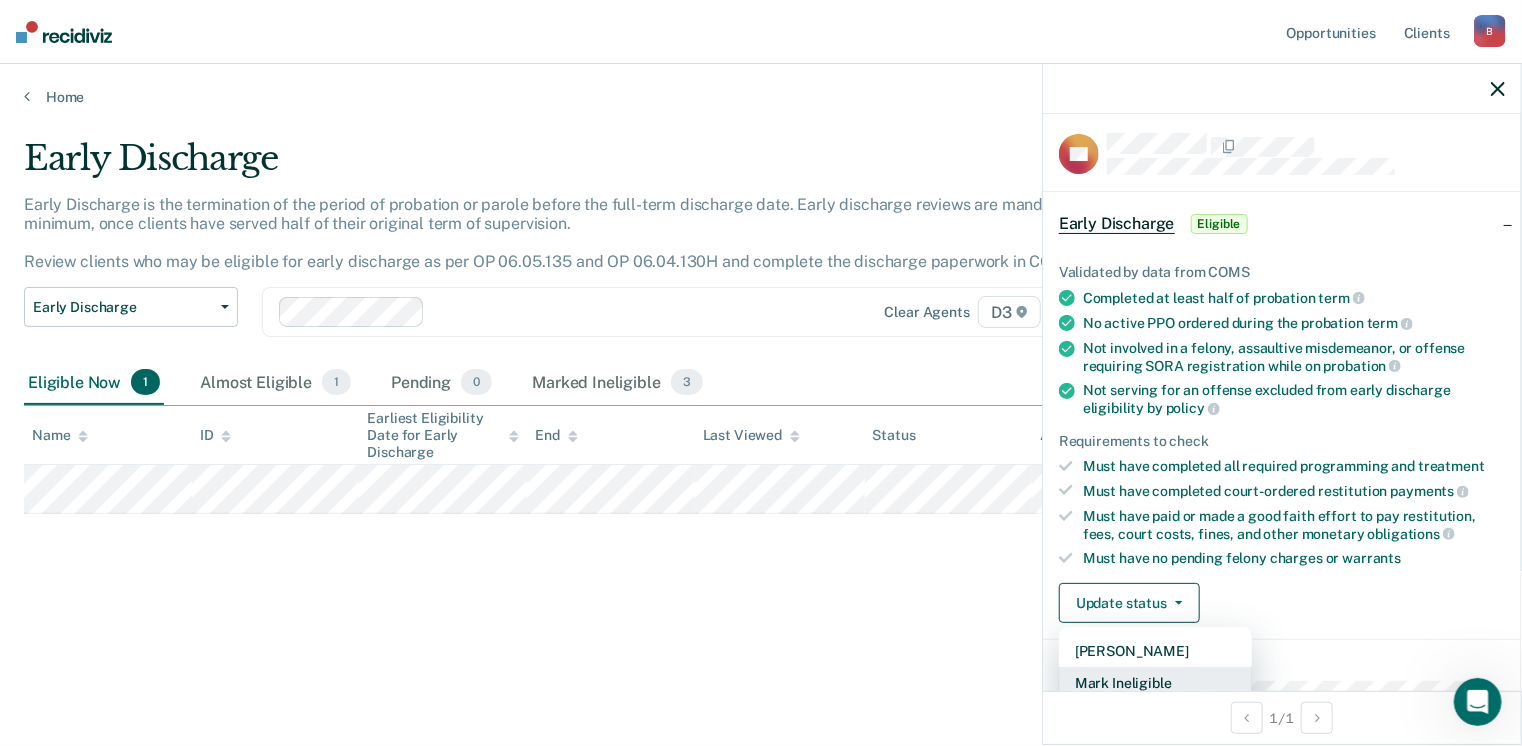 click on "Mark Ineligible" at bounding box center [1155, 683] 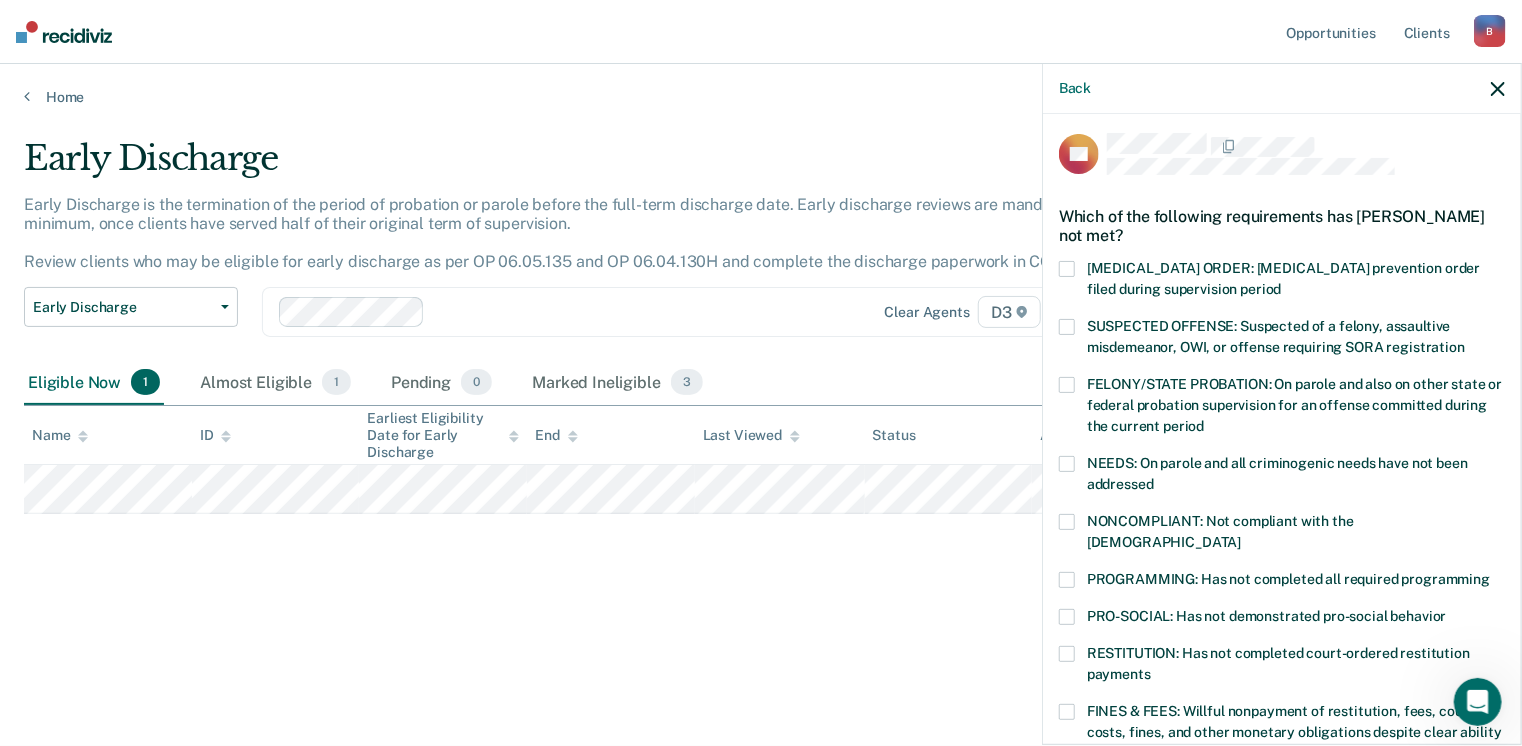 click at bounding box center [1067, 580] 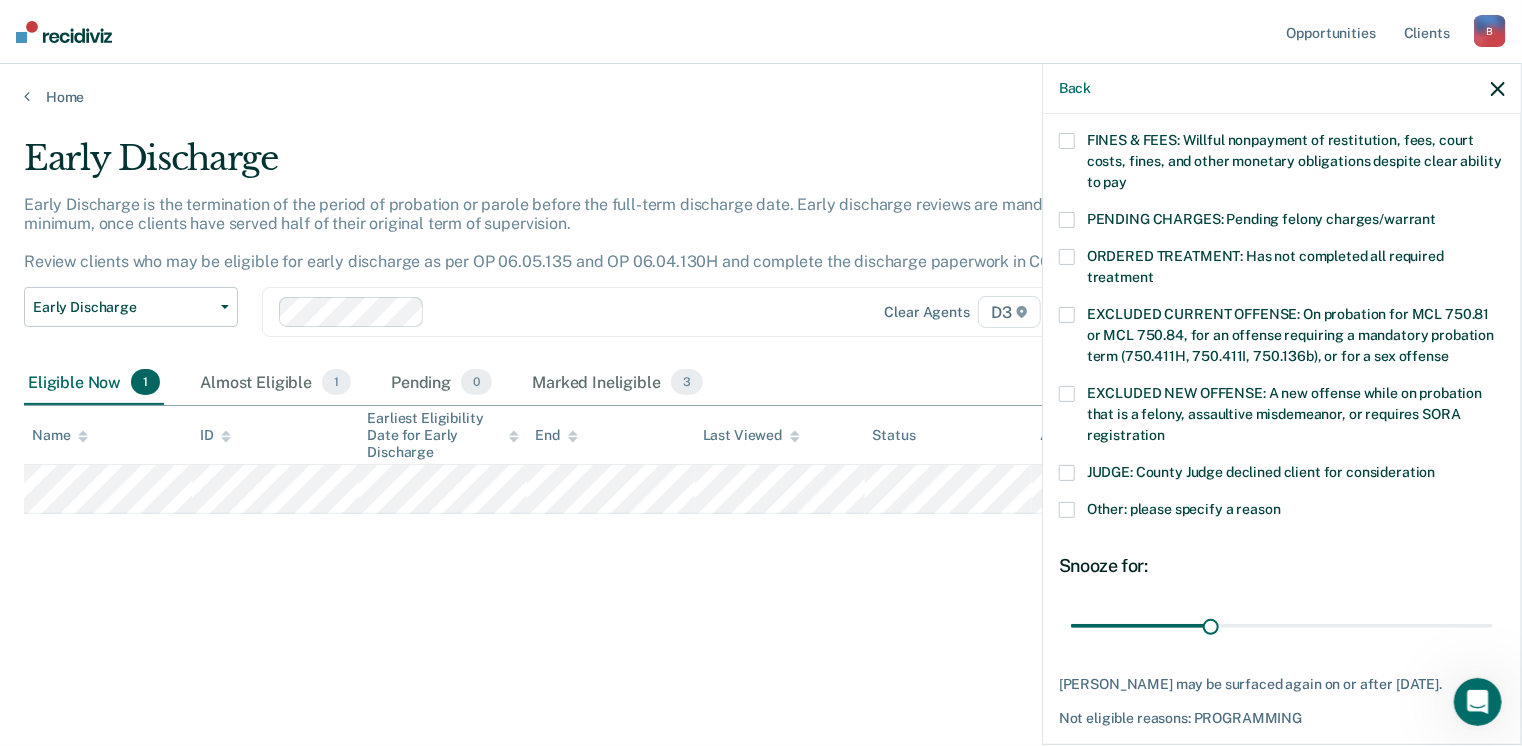 scroll, scrollTop: 571, scrollLeft: 0, axis: vertical 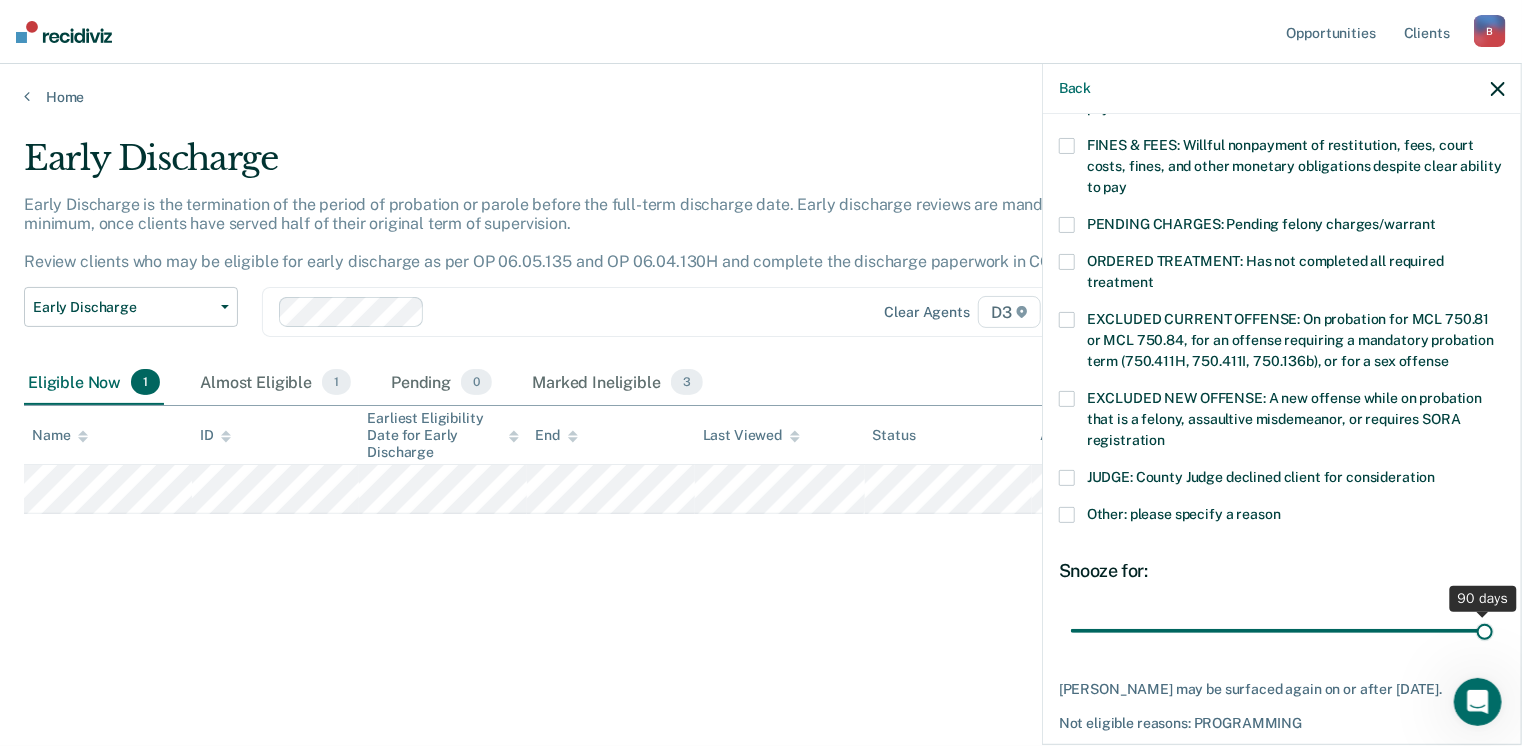 drag, startPoint x: 1208, startPoint y: 611, endPoint x: 1528, endPoint y: 598, distance: 320.26395 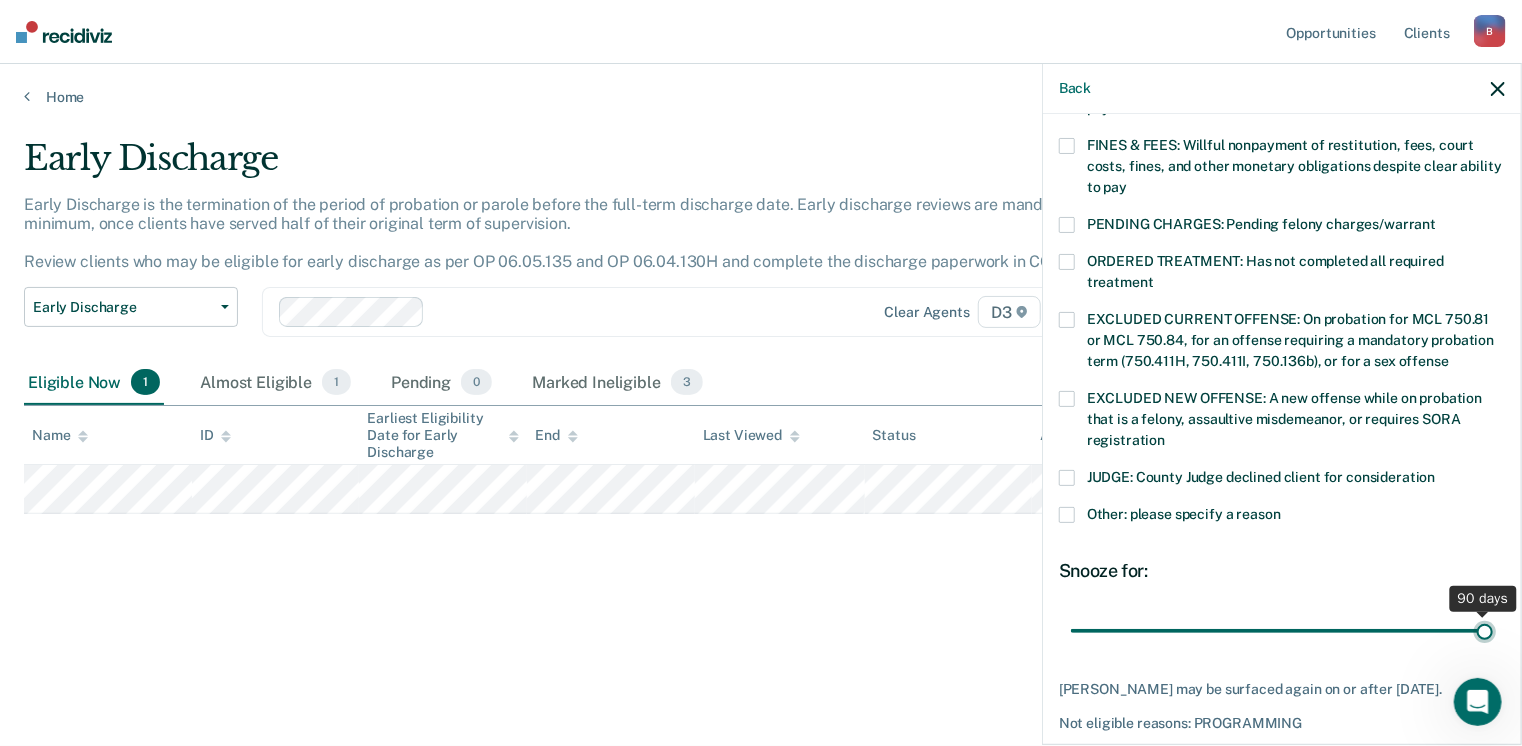type on "90" 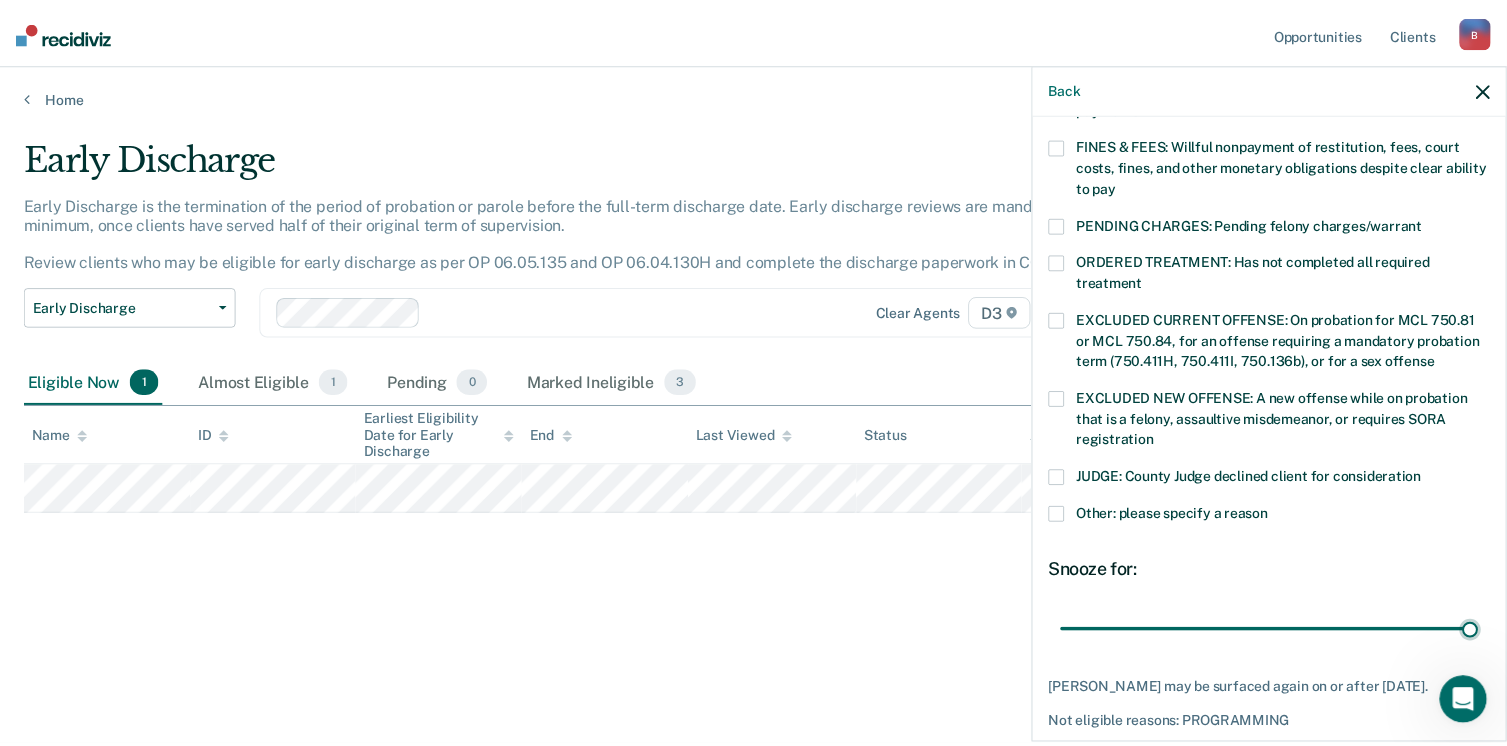 scroll, scrollTop: 630, scrollLeft: 0, axis: vertical 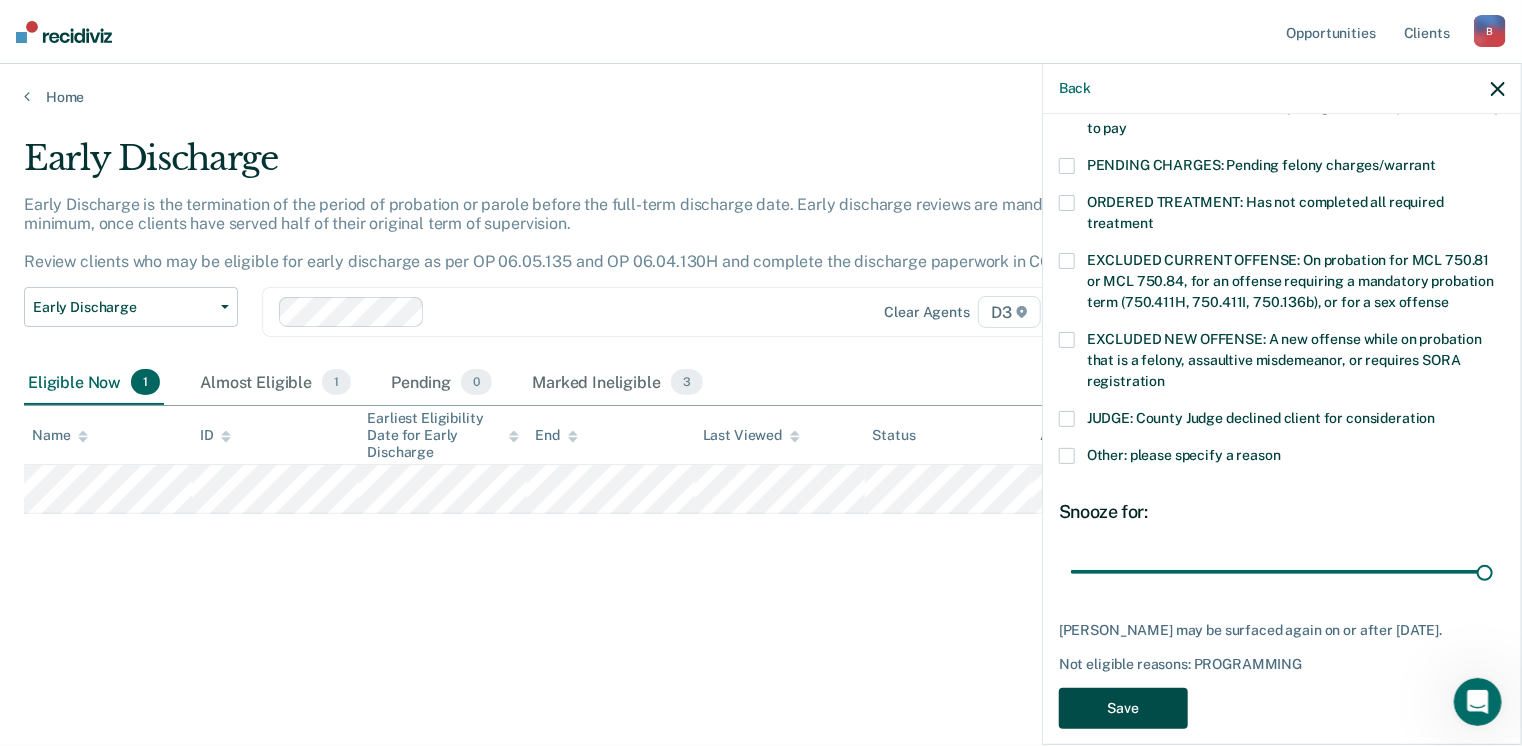 click on "Save" at bounding box center [1123, 708] 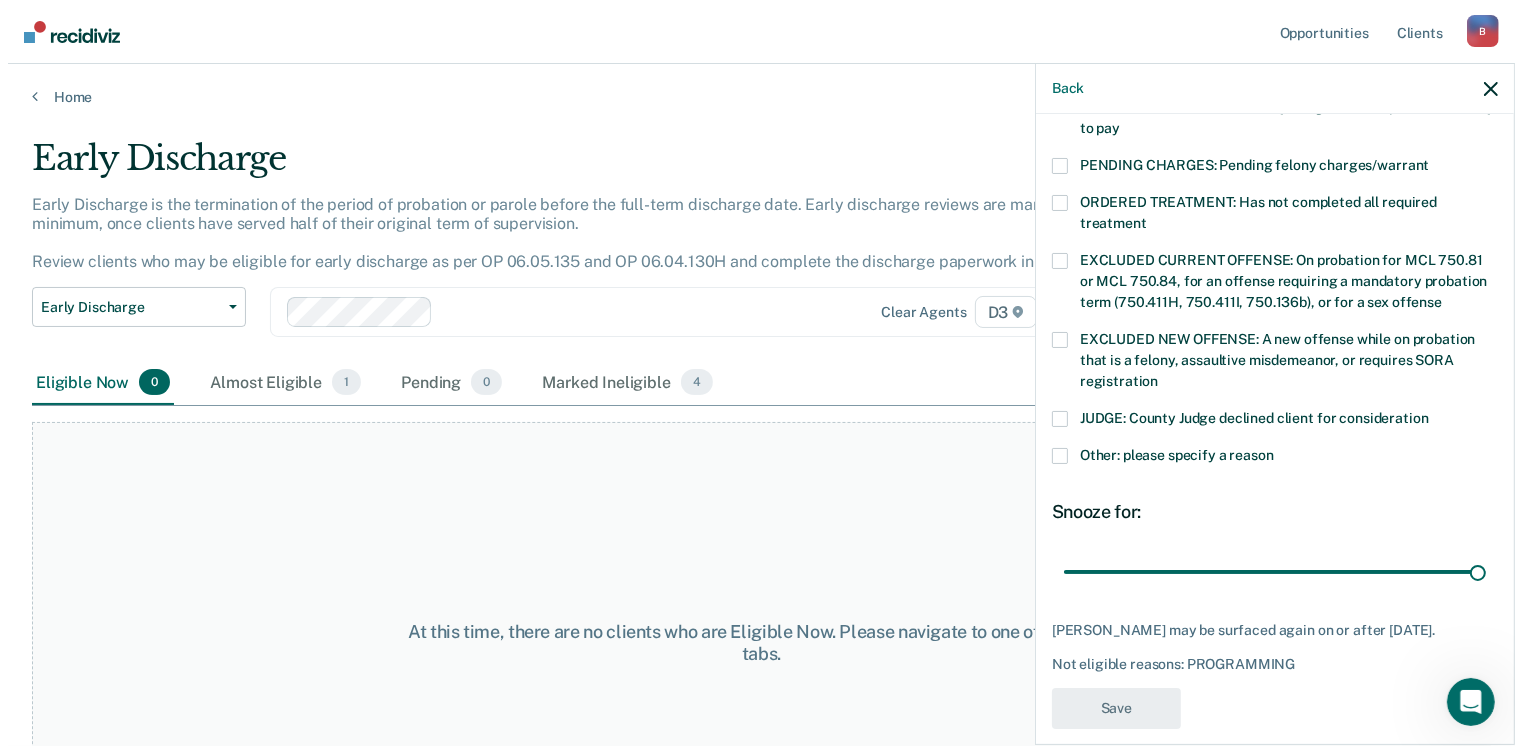 scroll, scrollTop: 519, scrollLeft: 0, axis: vertical 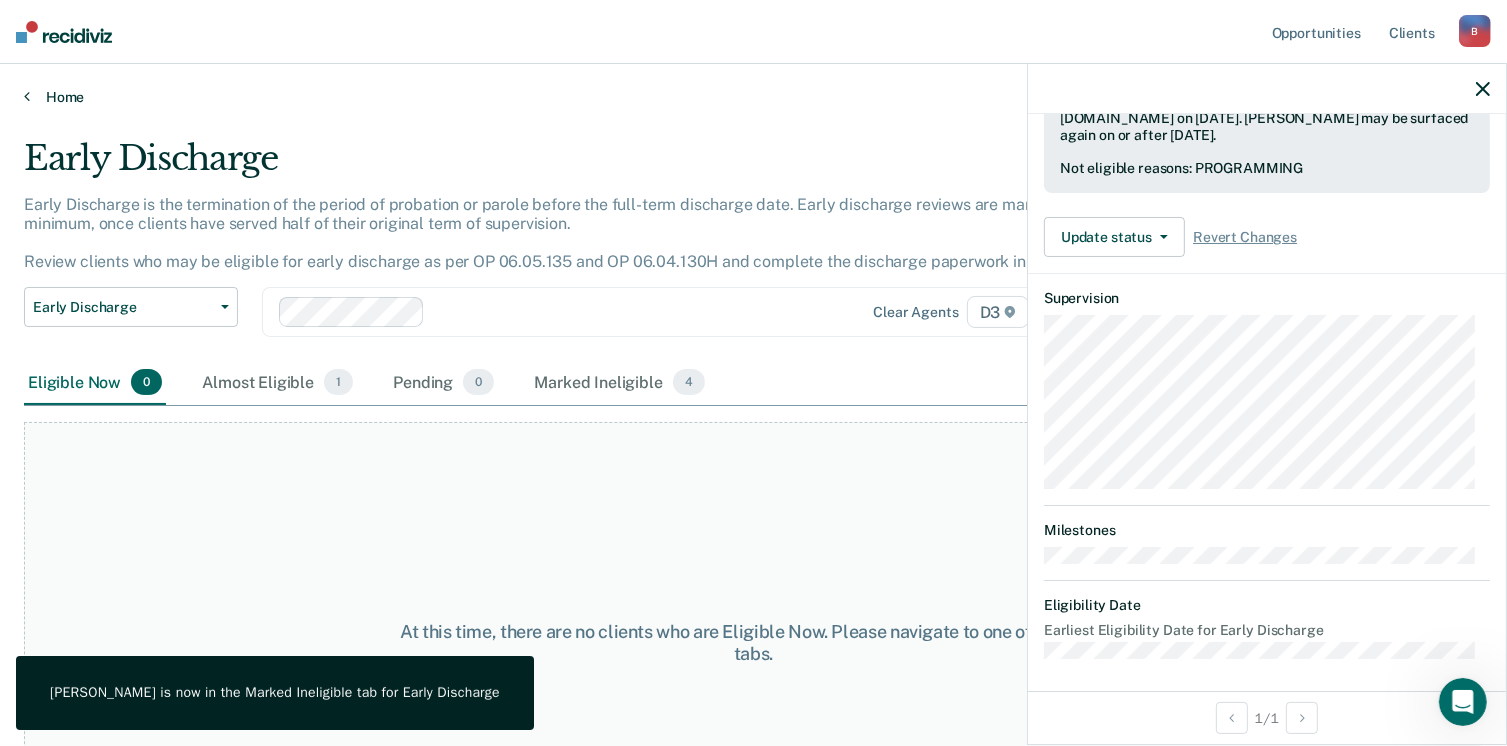 click on "Home" at bounding box center (753, 97) 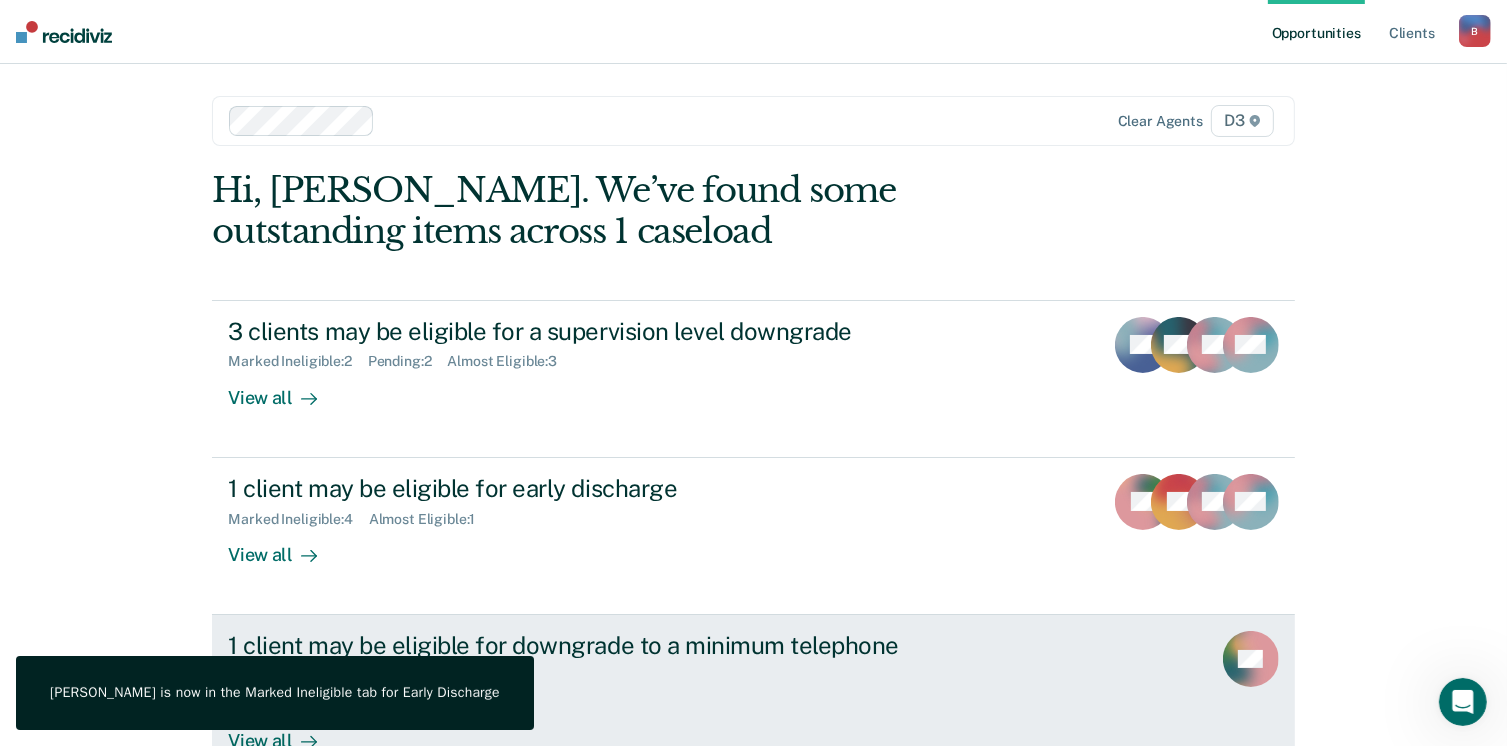 click on "1 client may be eligible for downgrade to a minimum telephone reporting" at bounding box center [579, 660] 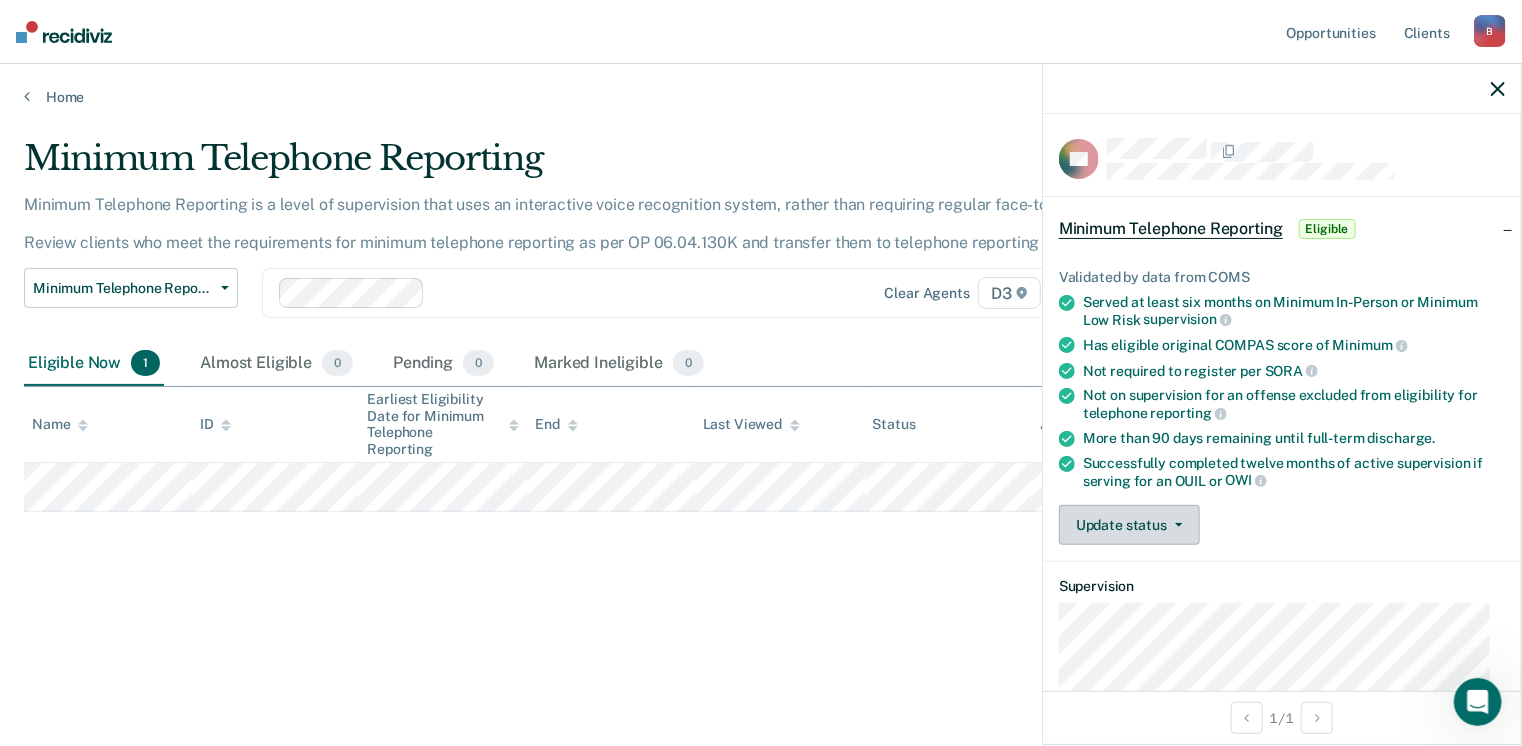 click on "Update status" at bounding box center (1129, 525) 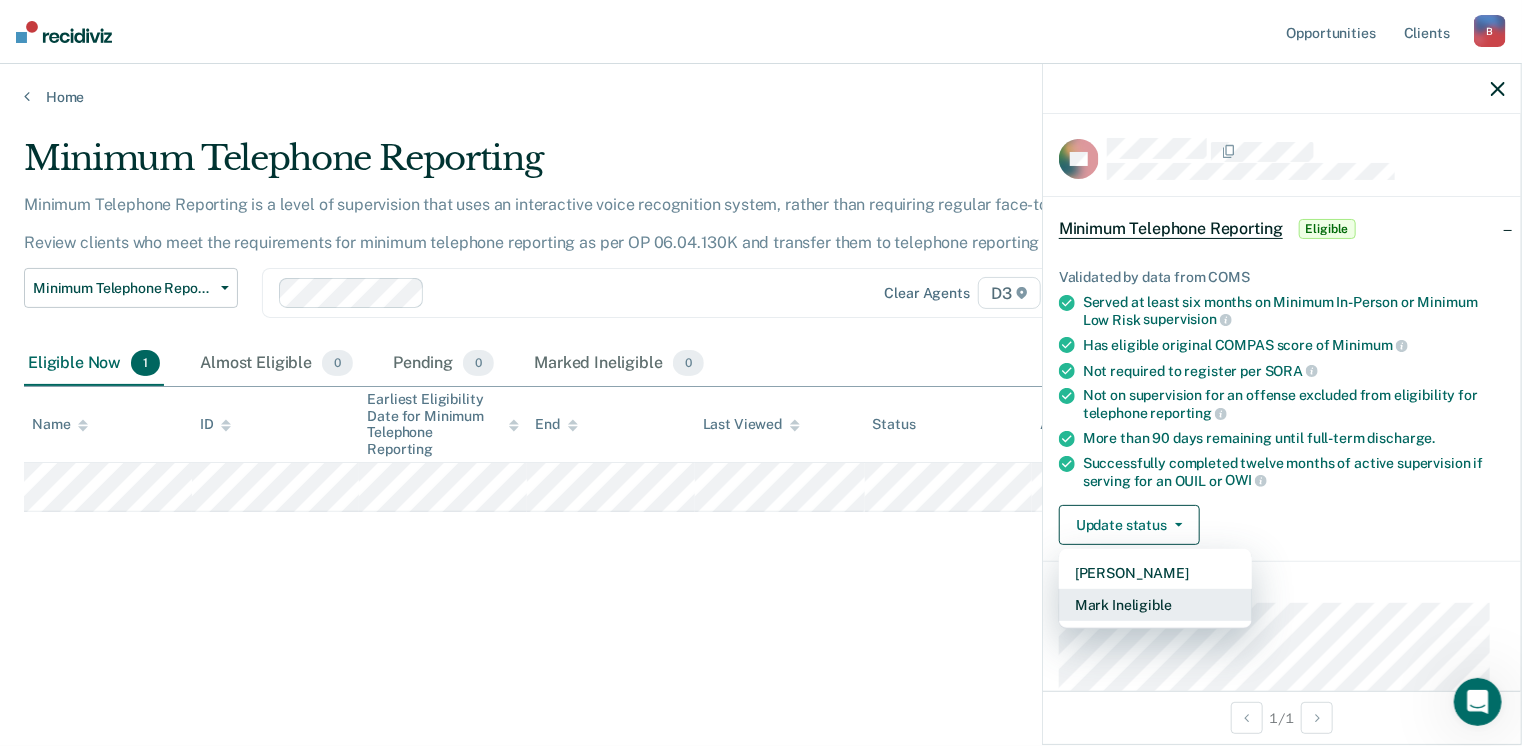 click on "Mark Ineligible" at bounding box center [1155, 605] 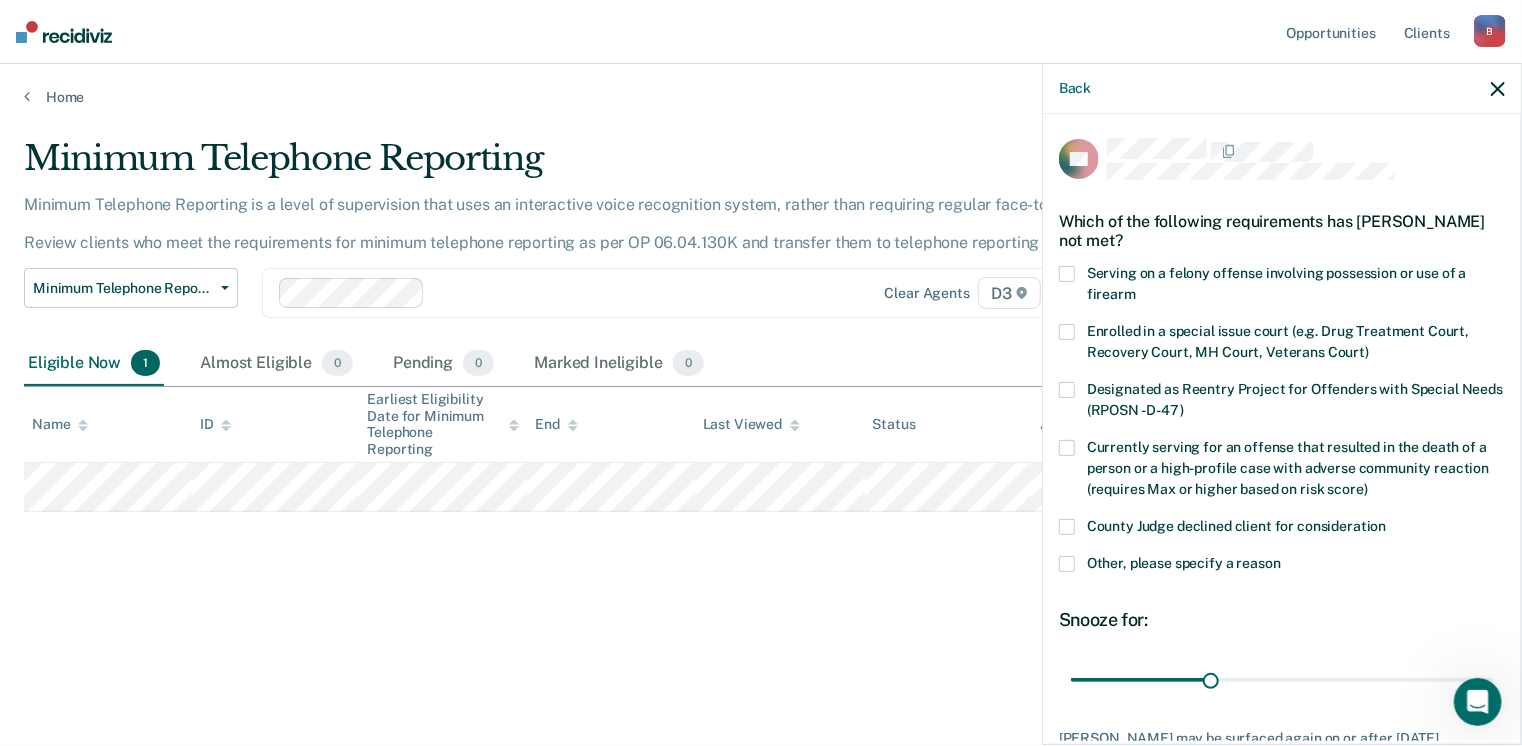 click at bounding box center [1067, 527] 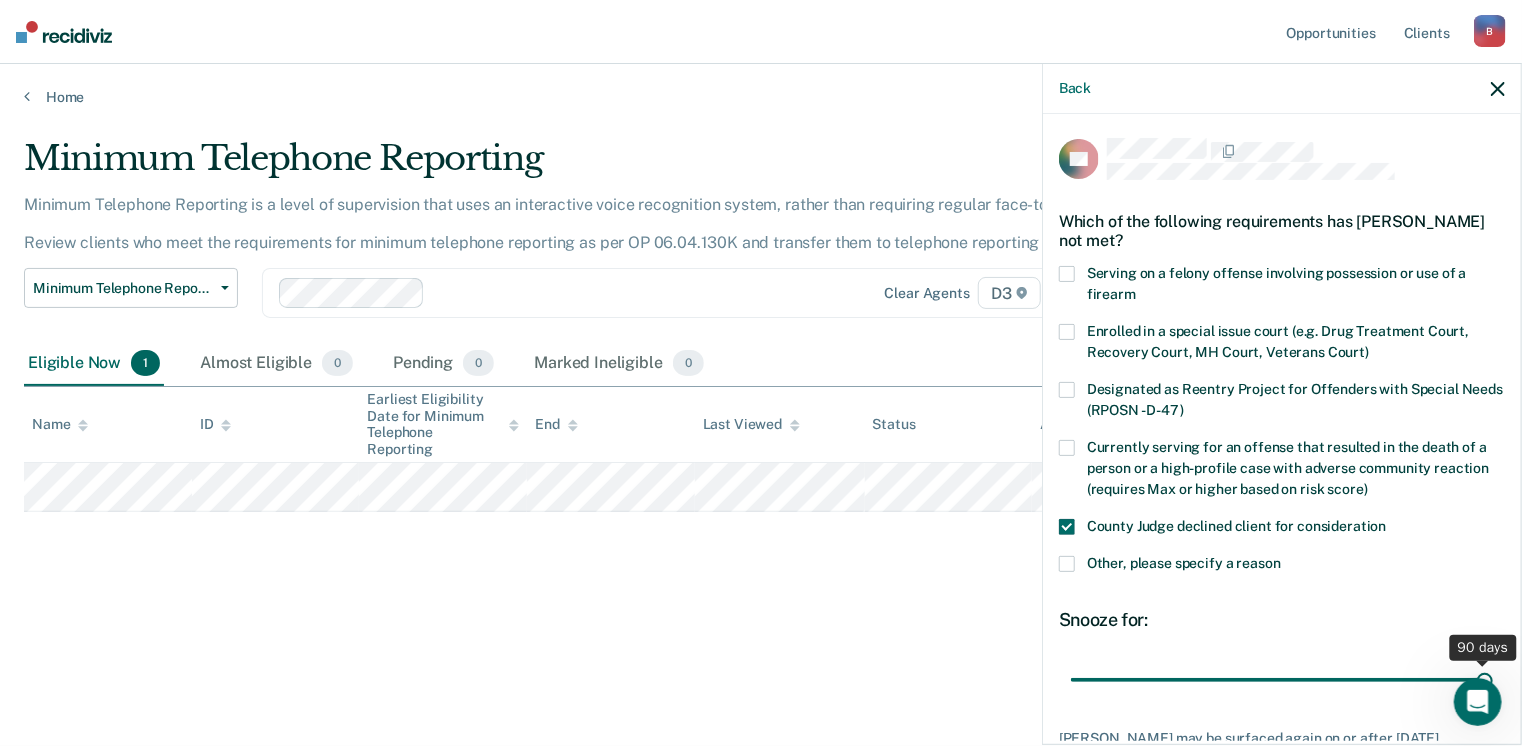 drag, startPoint x: 1206, startPoint y: 679, endPoint x: 1528, endPoint y: 653, distance: 323.04797 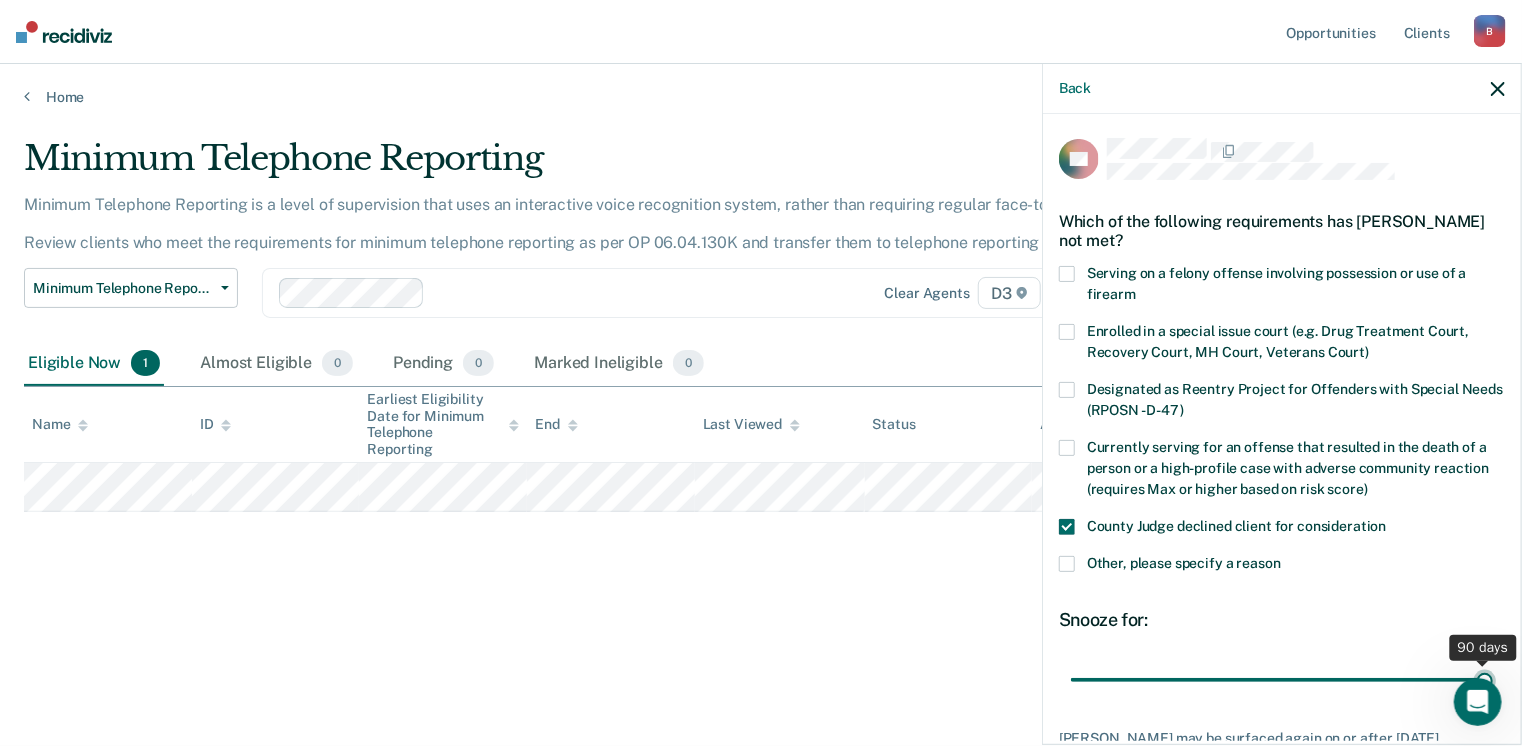 type on "90" 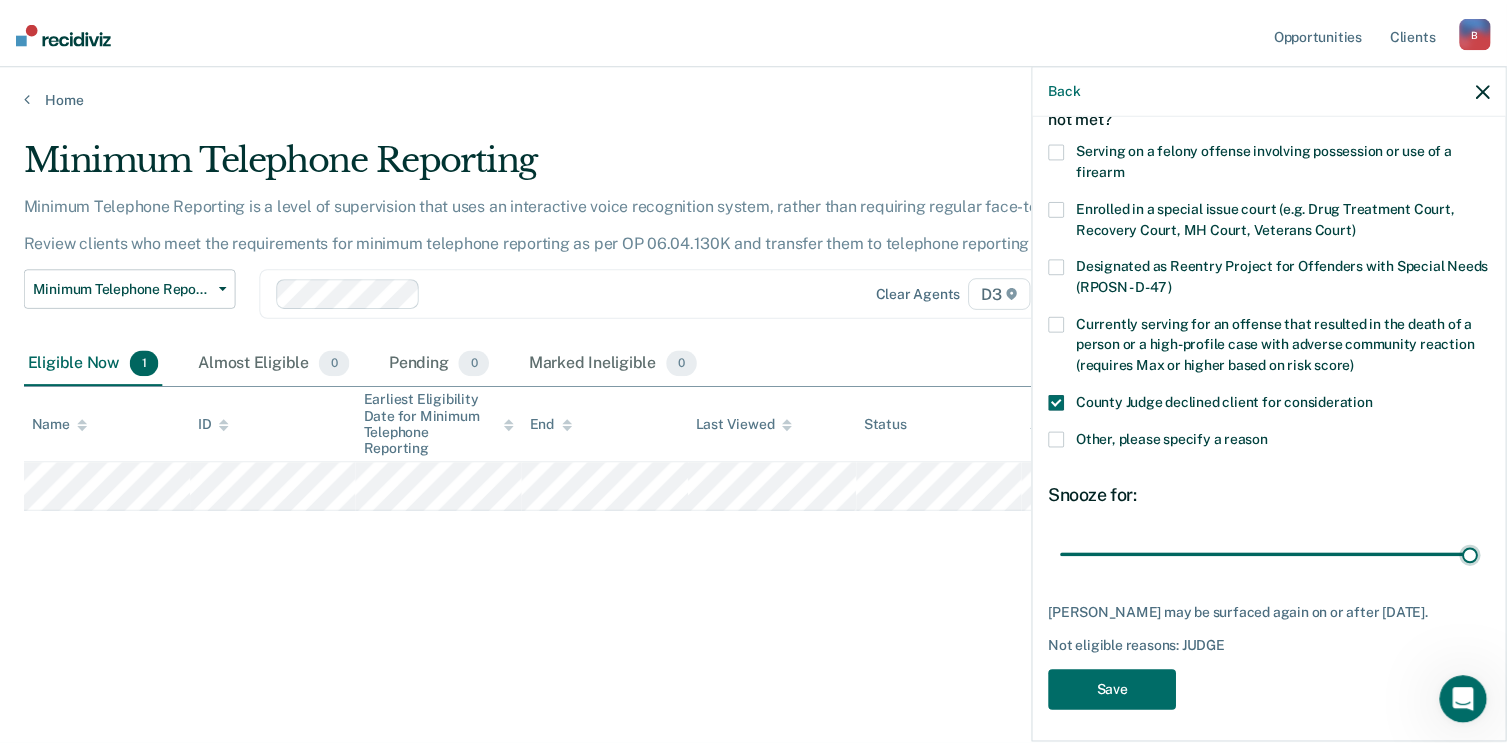 scroll, scrollTop: 129, scrollLeft: 0, axis: vertical 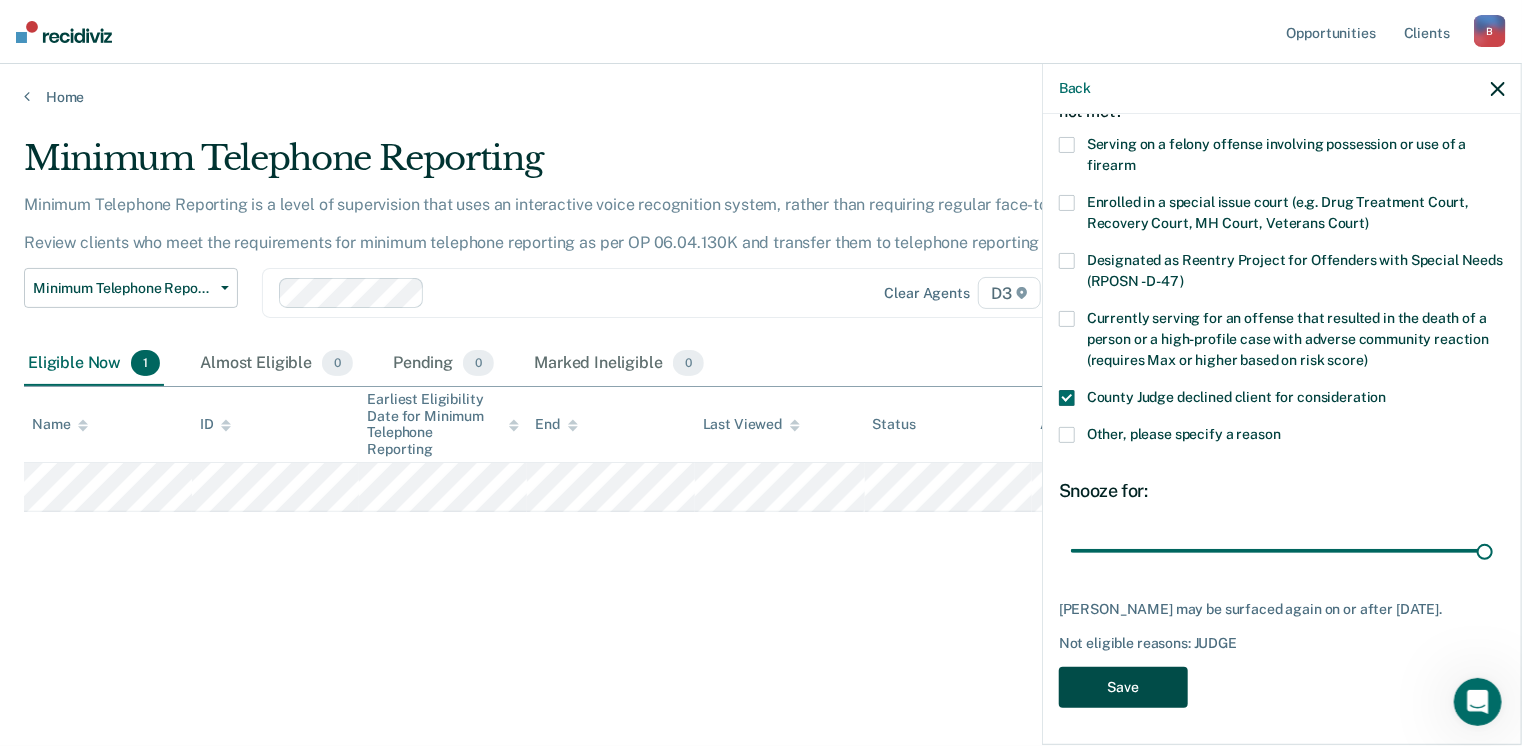 click on "Save" at bounding box center [1123, 687] 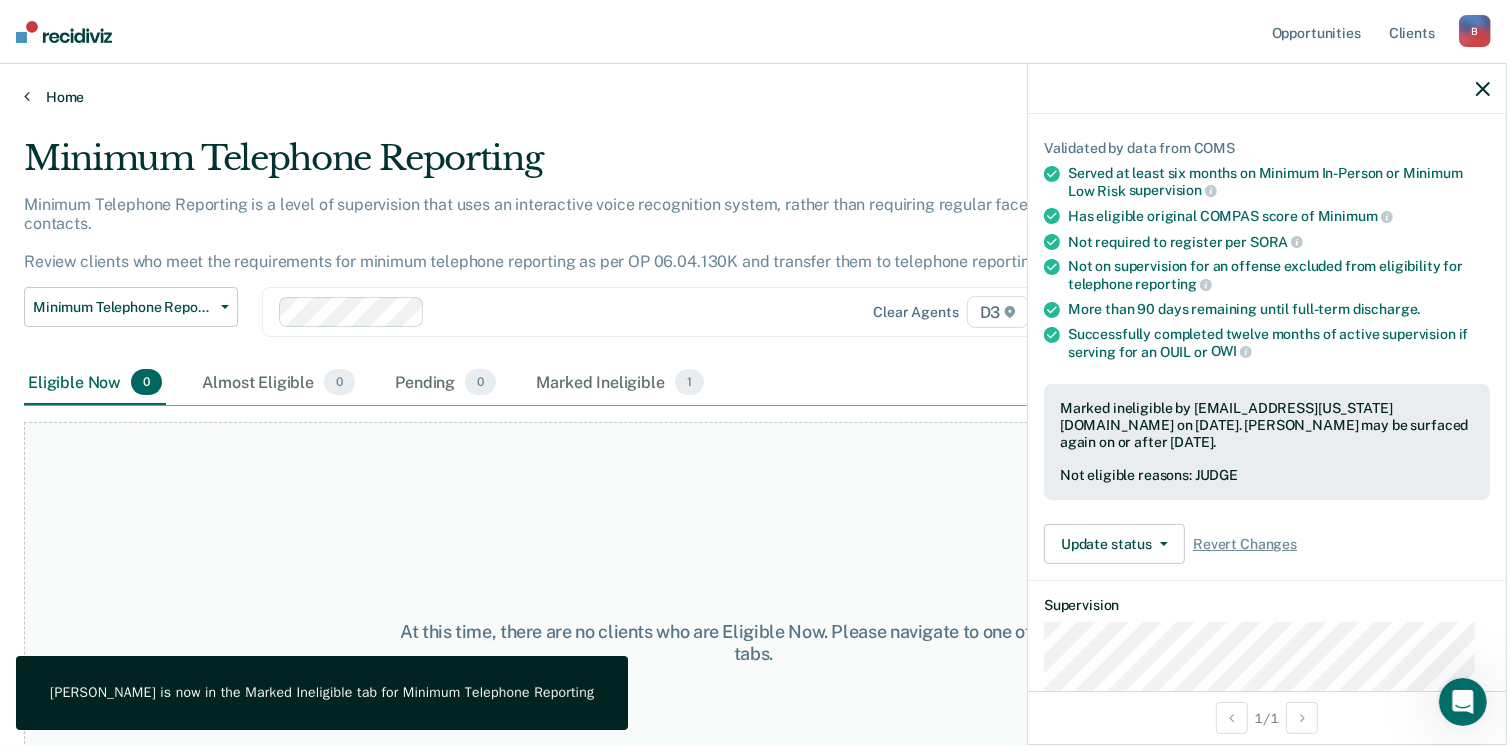 click on "Home" at bounding box center (753, 97) 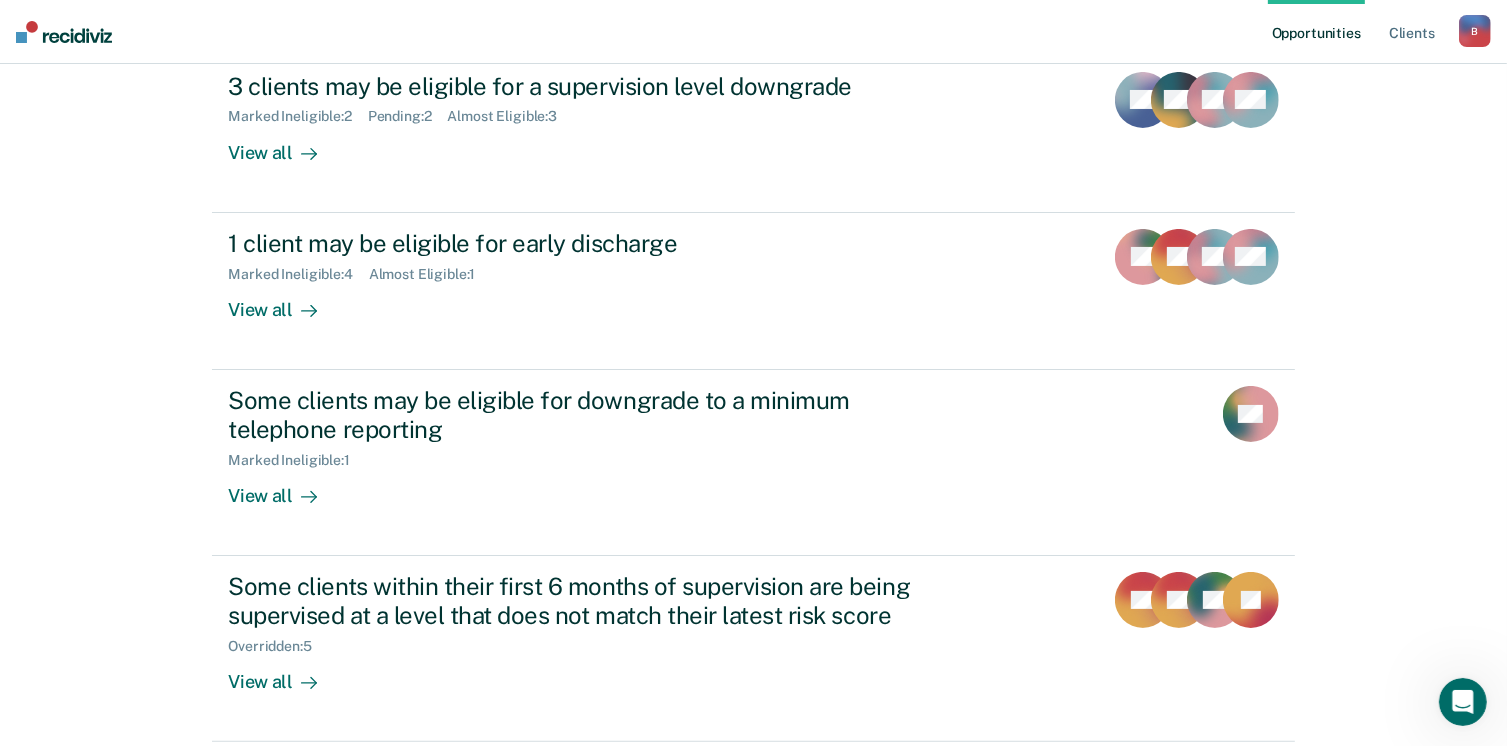 scroll, scrollTop: 319, scrollLeft: 0, axis: vertical 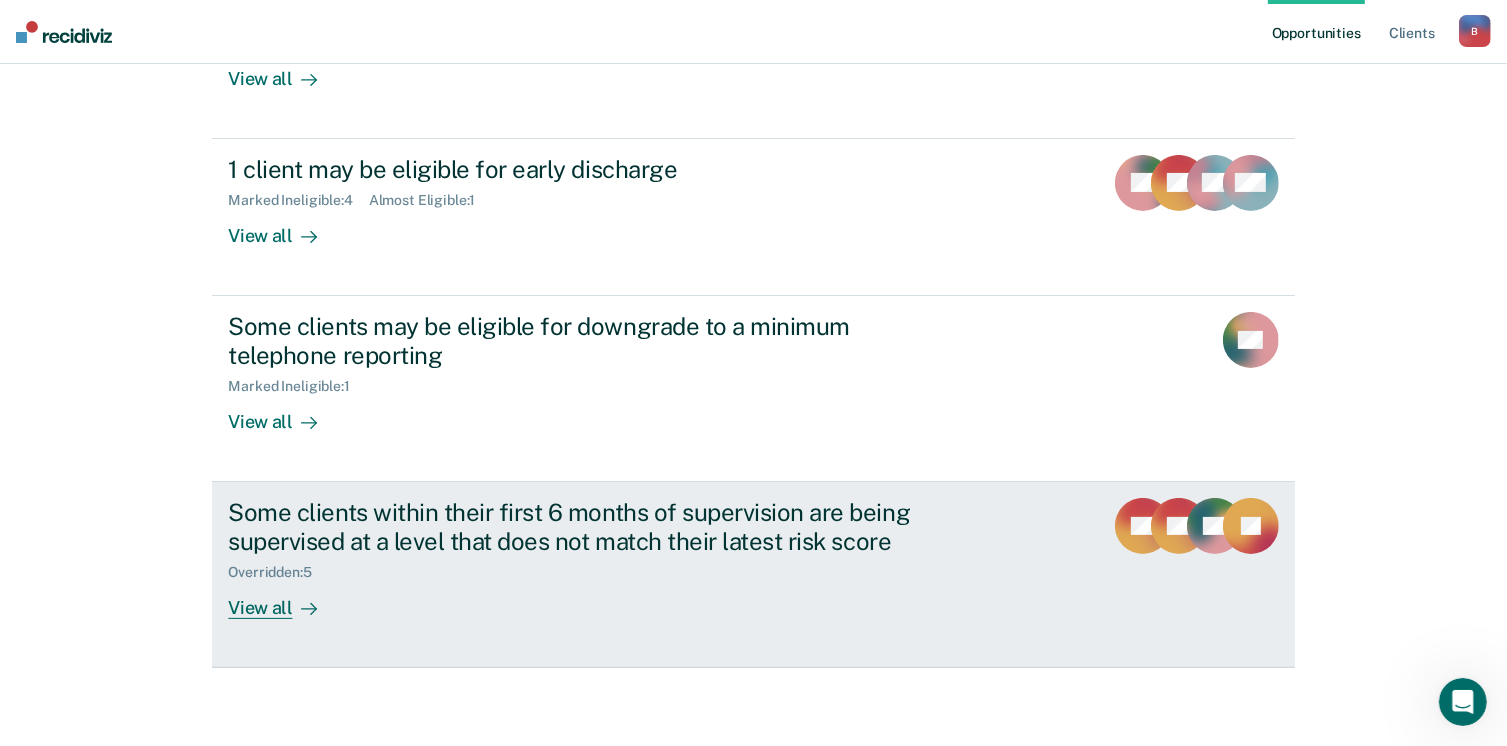 click on "Some clients within their first 6 months of supervision are being supervised at a level that does not match their latest risk score" at bounding box center [579, 527] 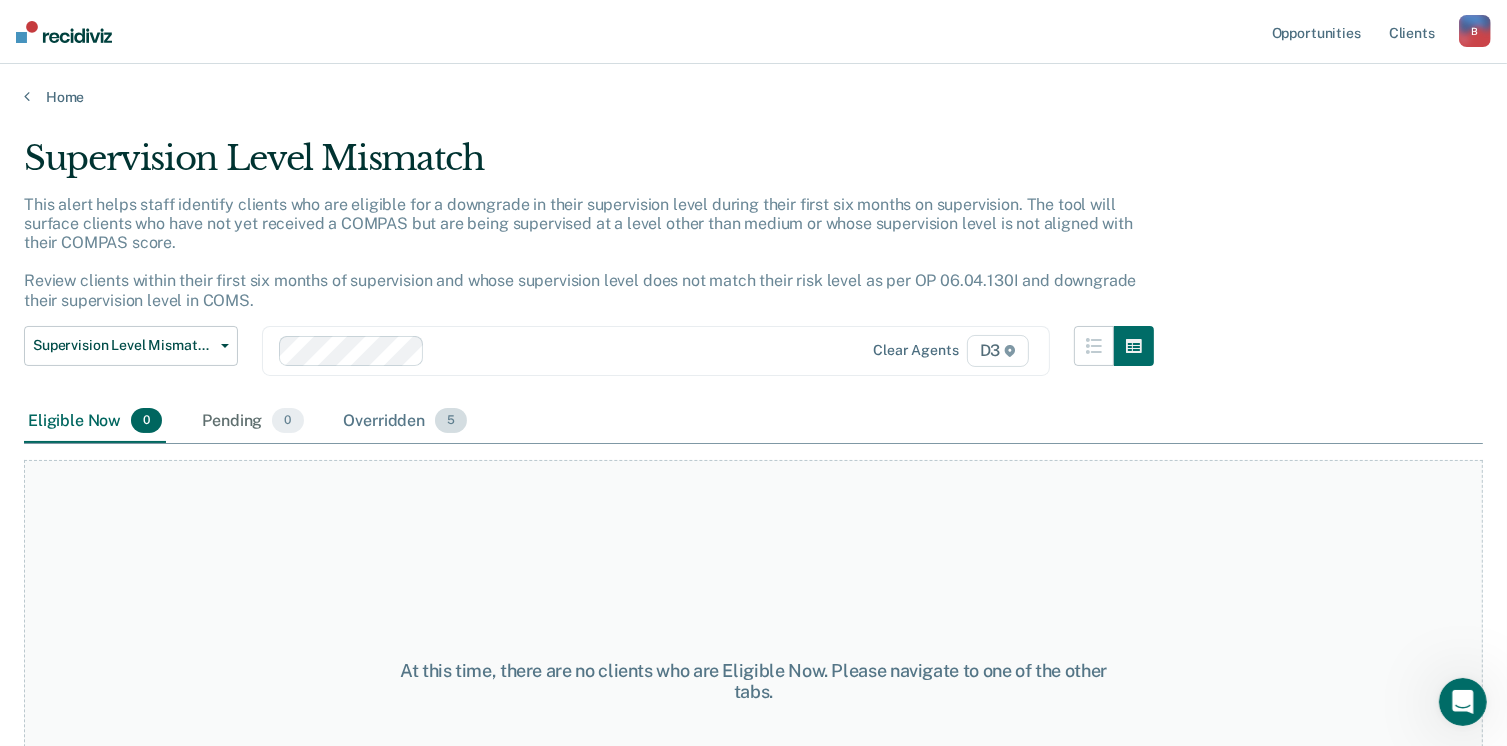 click on "5" at bounding box center (451, 421) 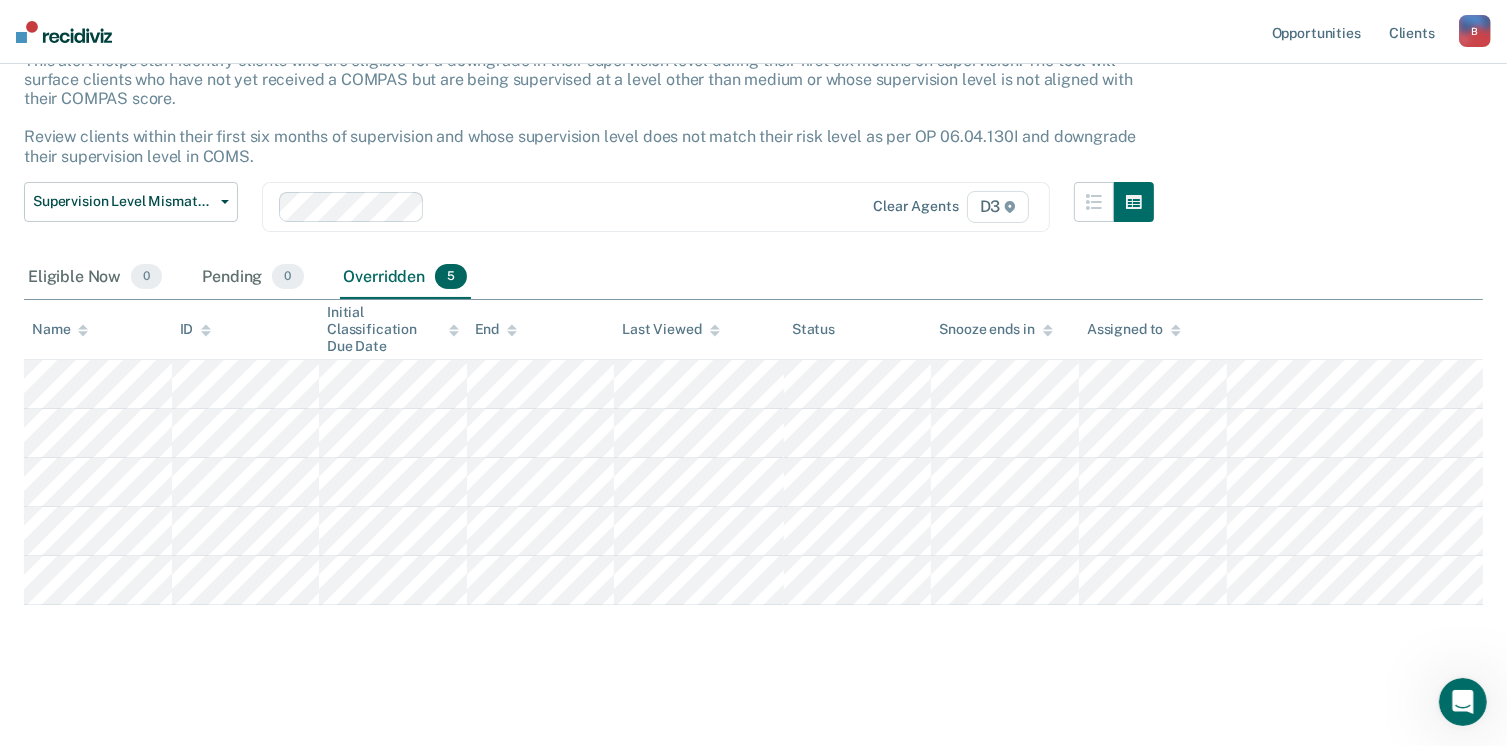 scroll, scrollTop: 0, scrollLeft: 0, axis: both 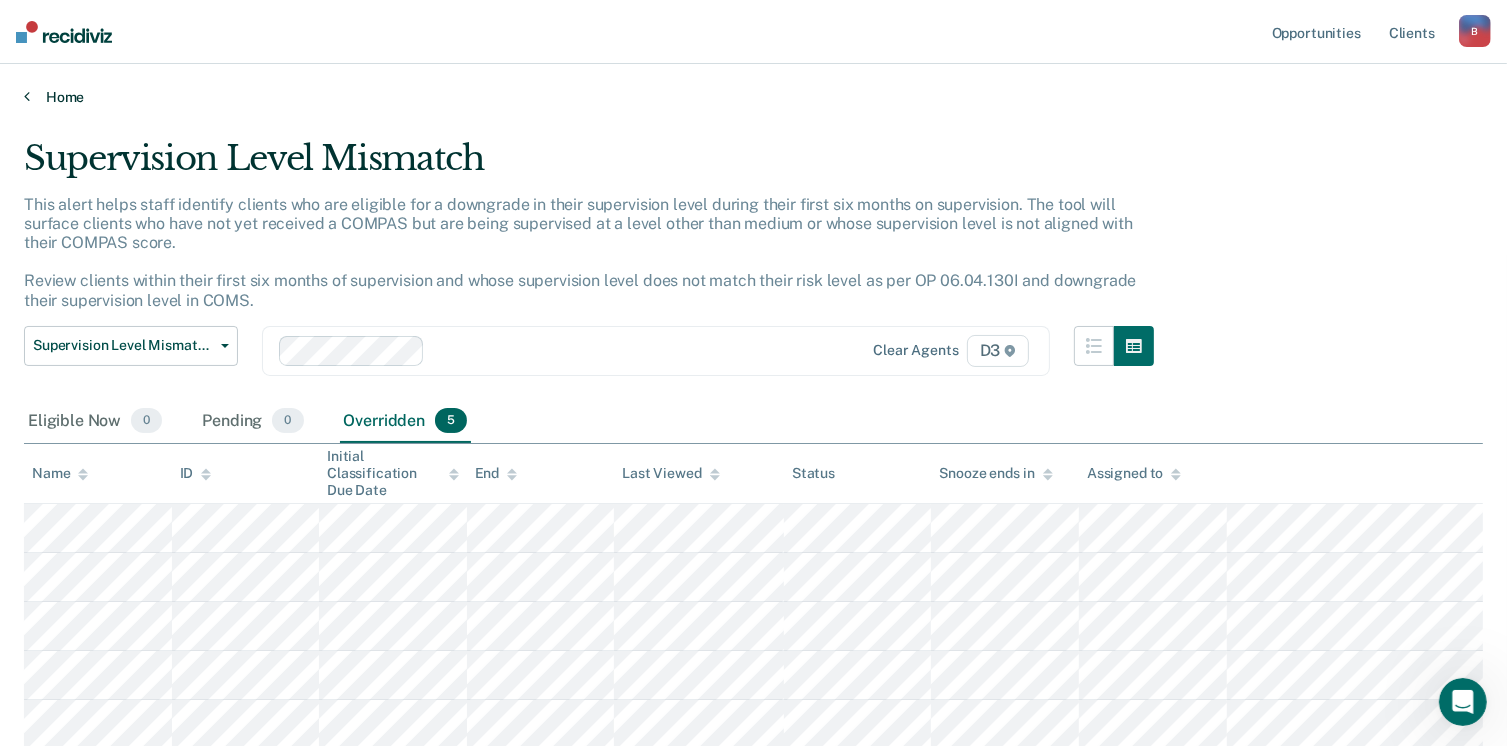 click on "Home" at bounding box center [753, 97] 